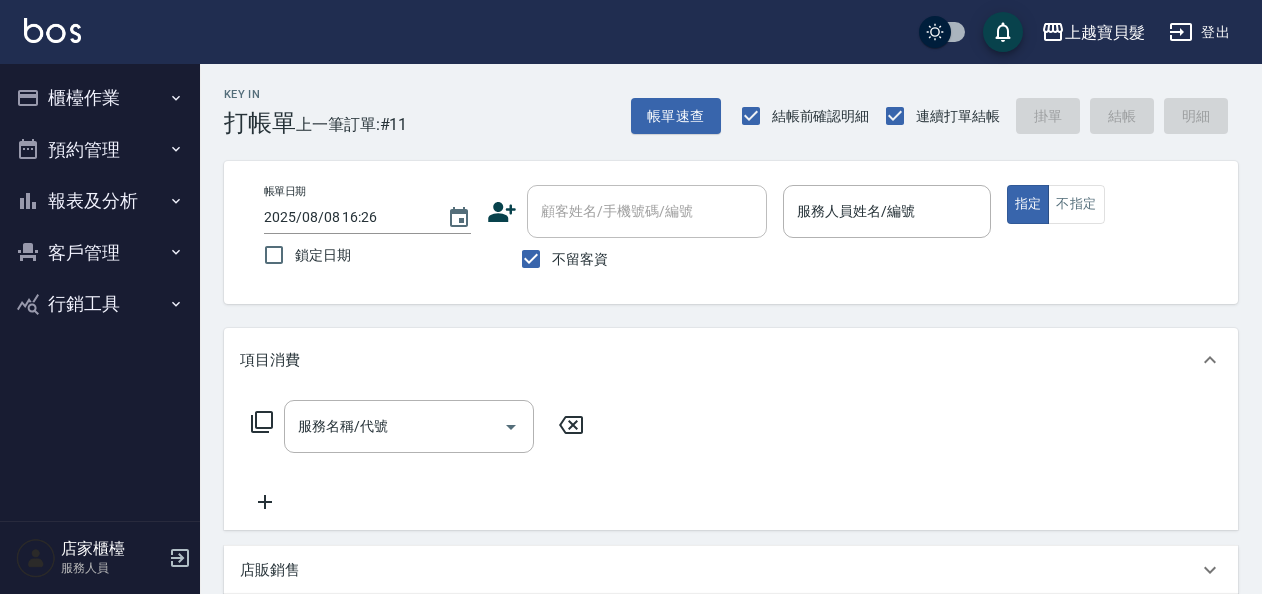 scroll, scrollTop: 0, scrollLeft: 0, axis: both 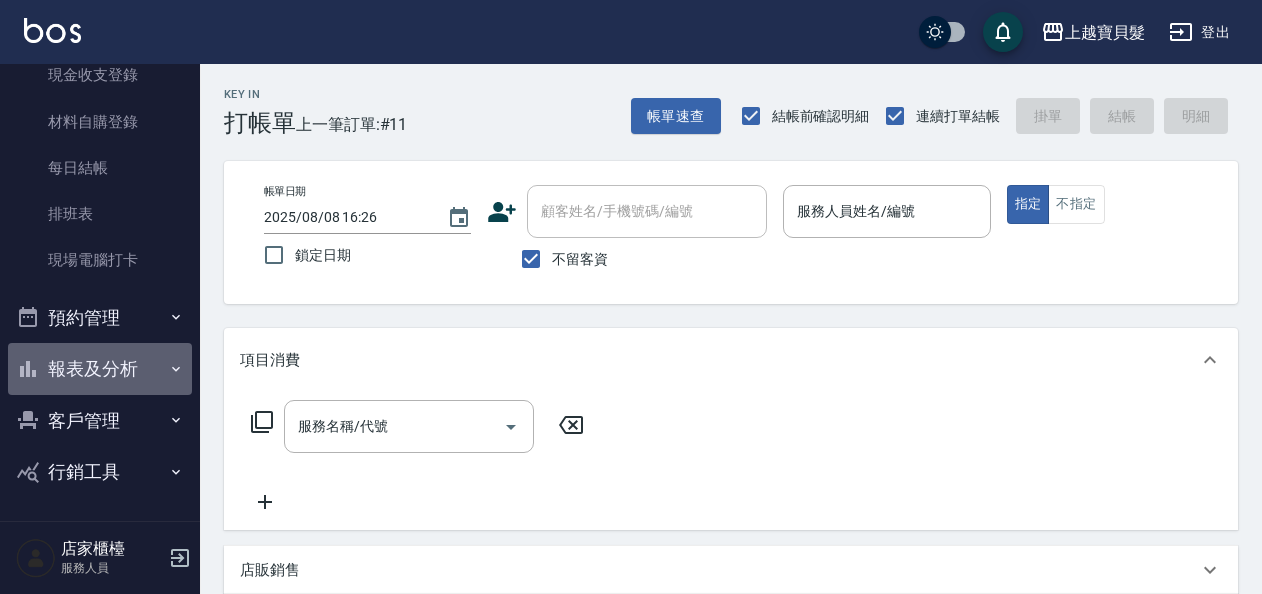 click on "報表及分析" at bounding box center [100, 369] 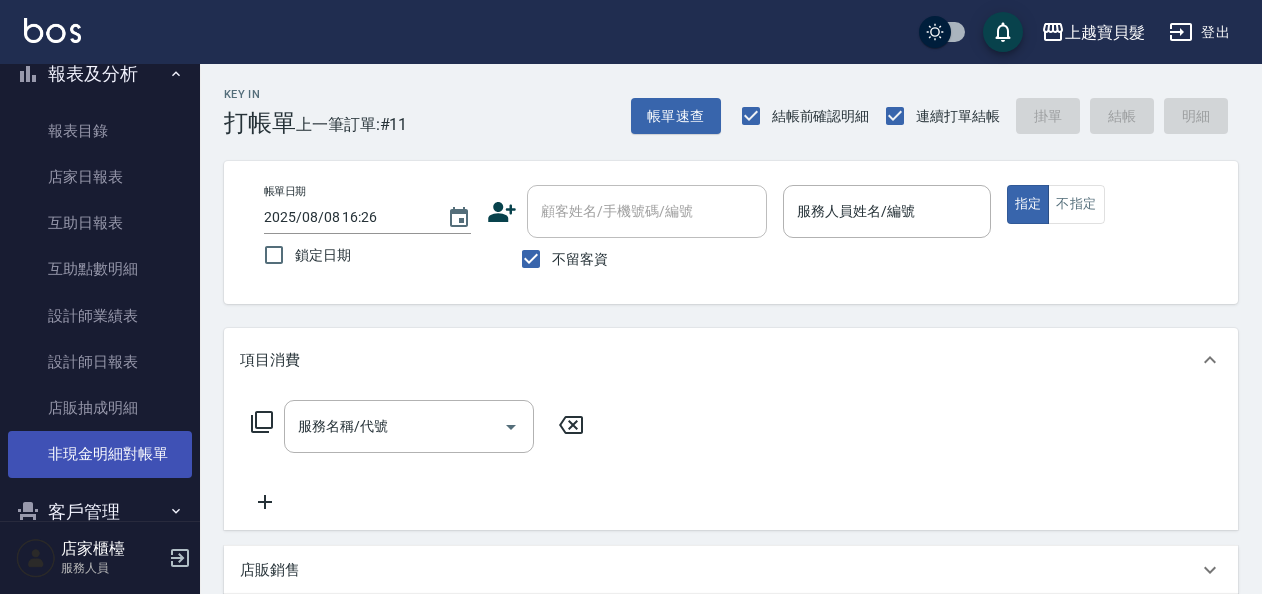 scroll, scrollTop: 604, scrollLeft: 0, axis: vertical 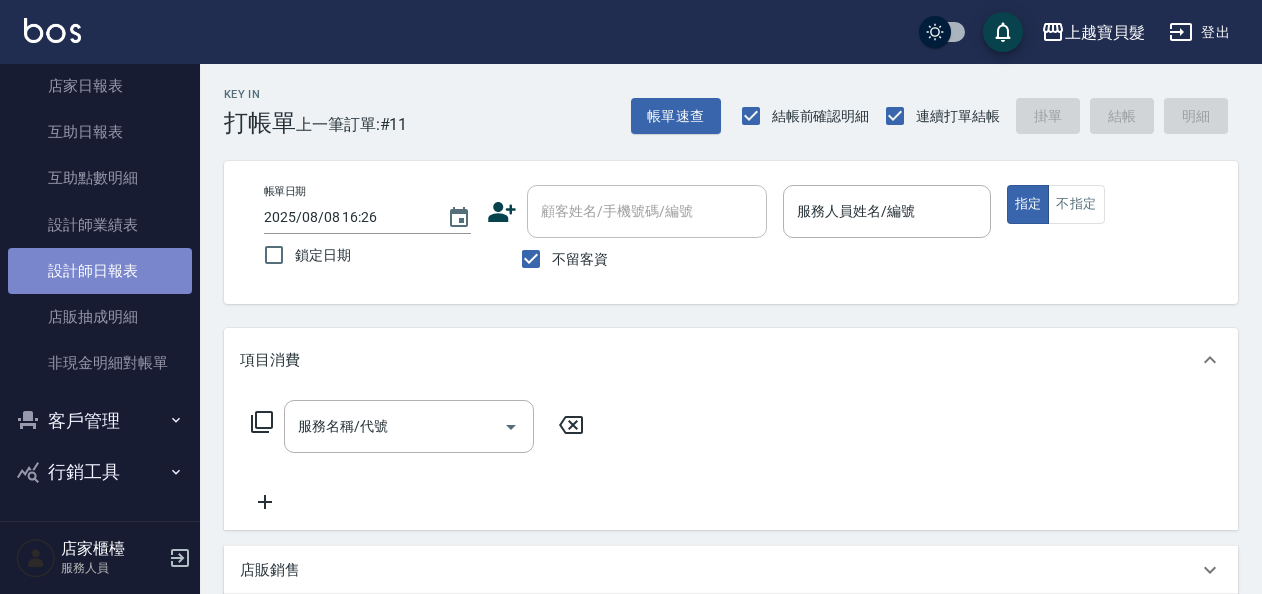 click on "設計師日報表" at bounding box center [100, 271] 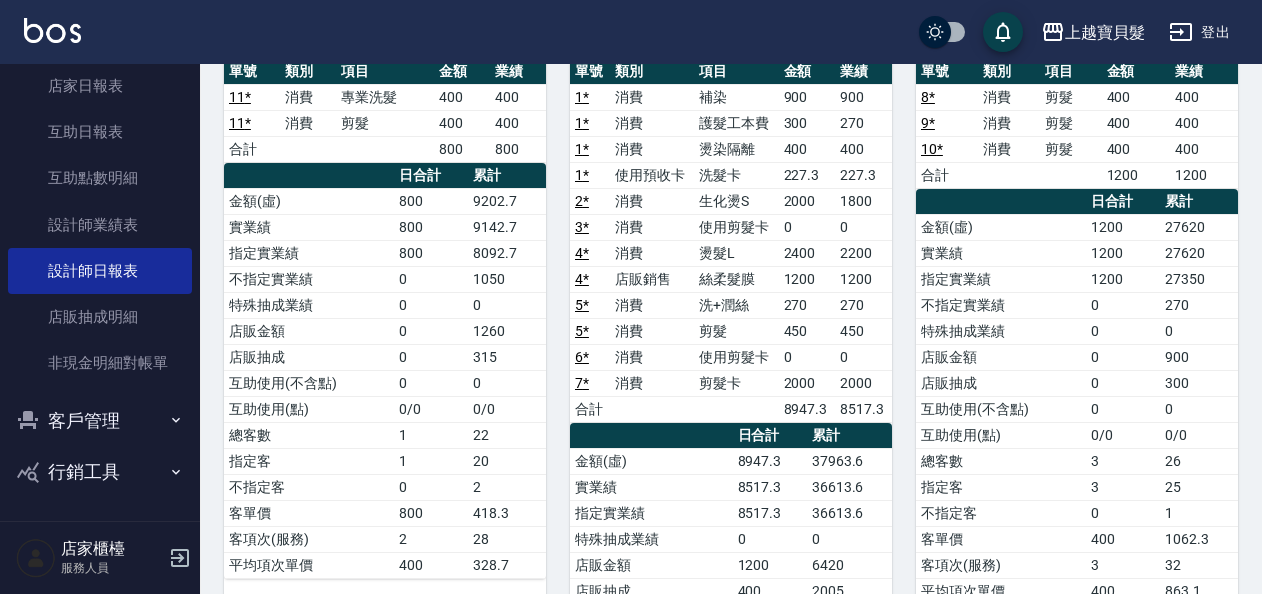scroll, scrollTop: 0, scrollLeft: 0, axis: both 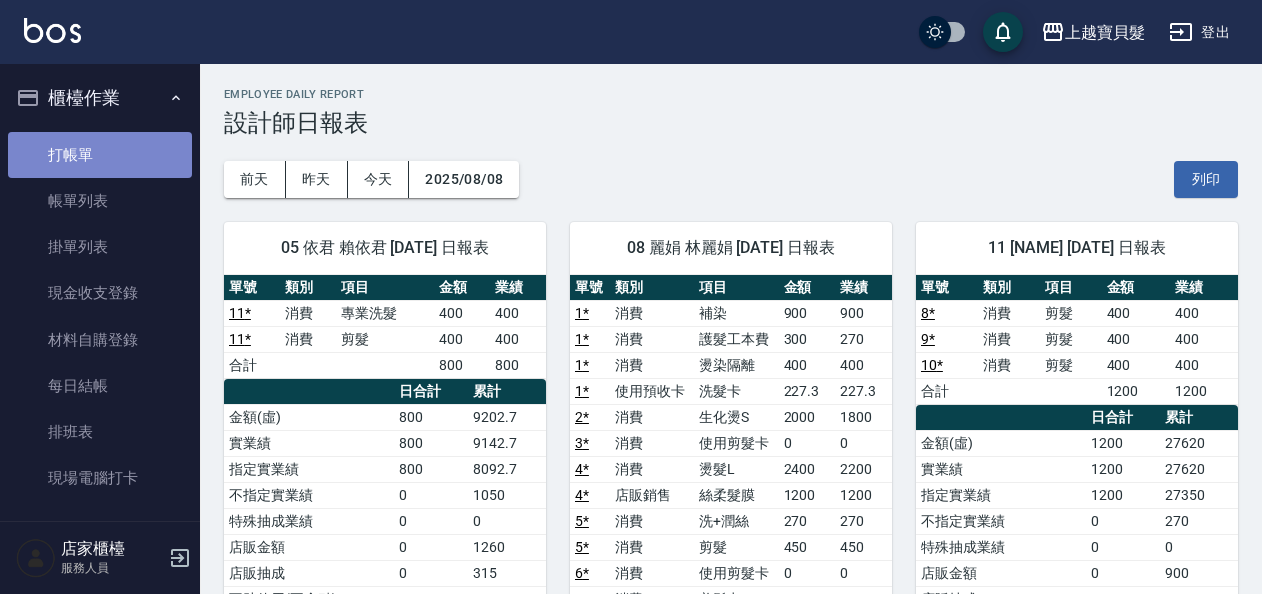 click on "打帳單" at bounding box center (100, 155) 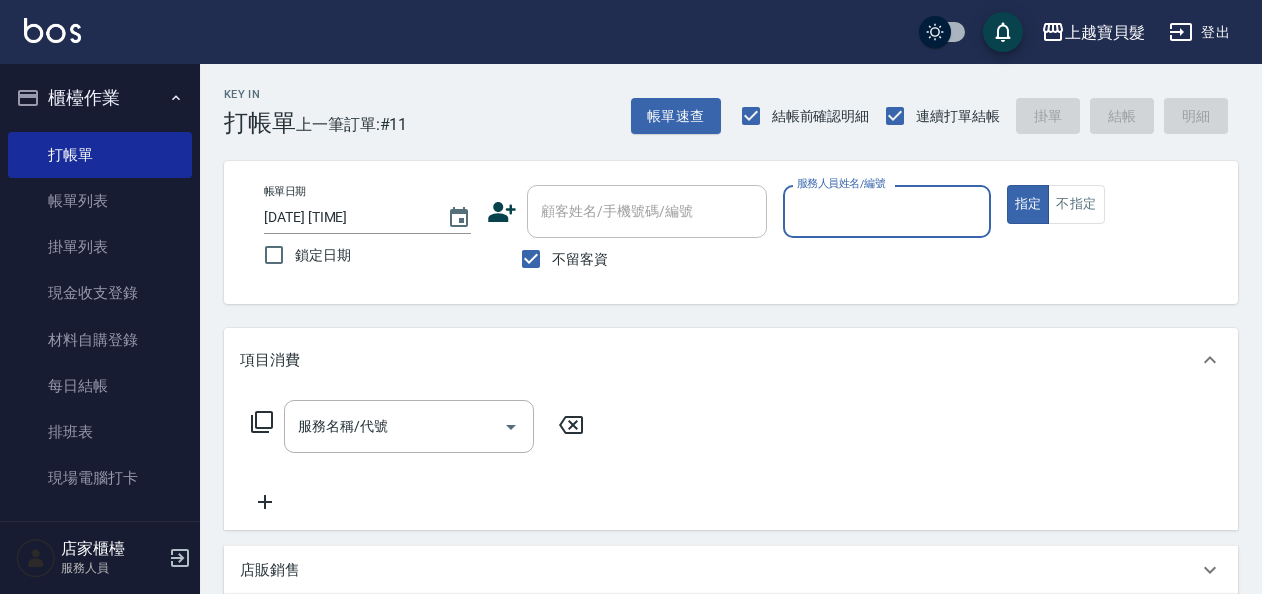 click on "服務人員姓名/編號" at bounding box center (886, 211) 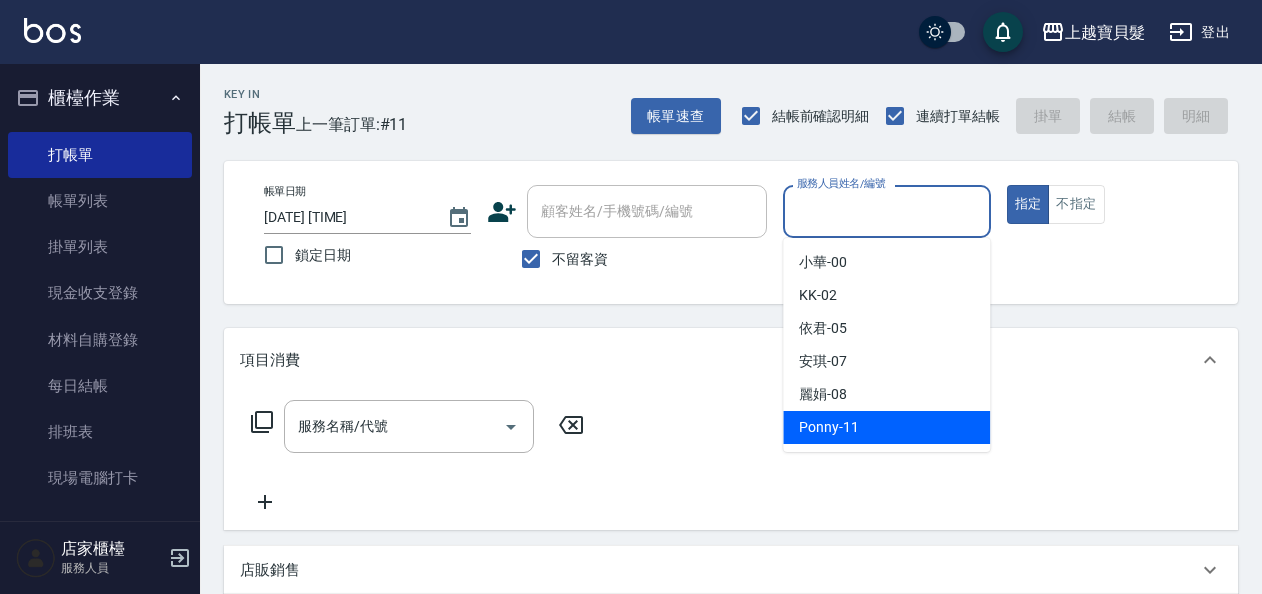 click on "Ponny -11" at bounding box center (829, 427) 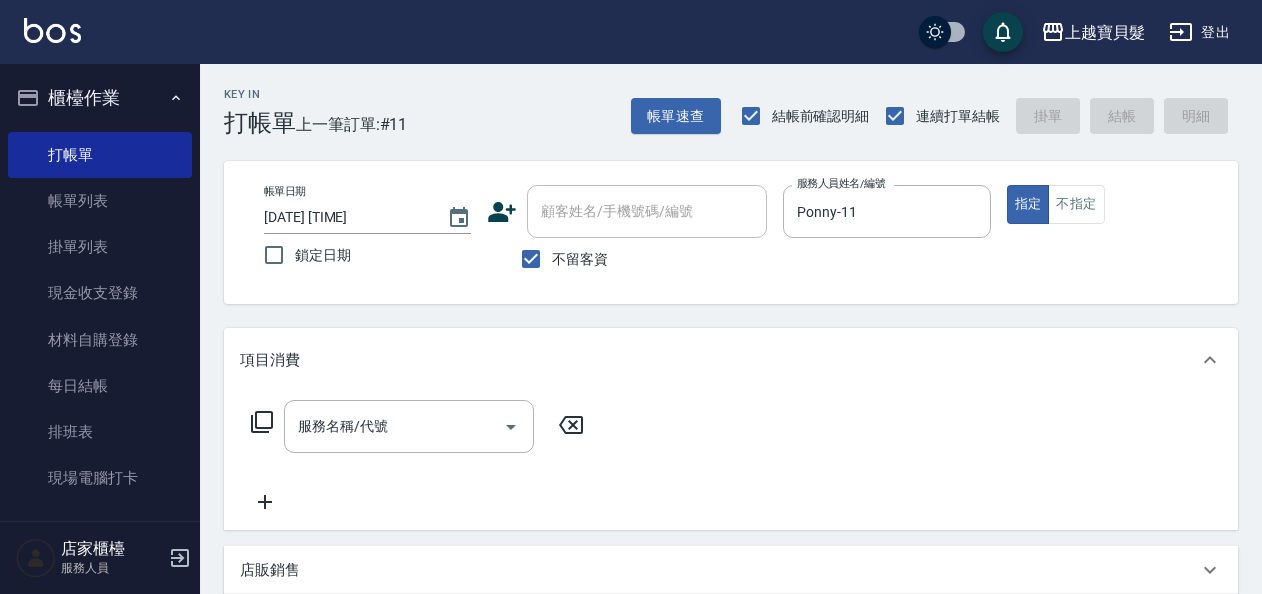 click 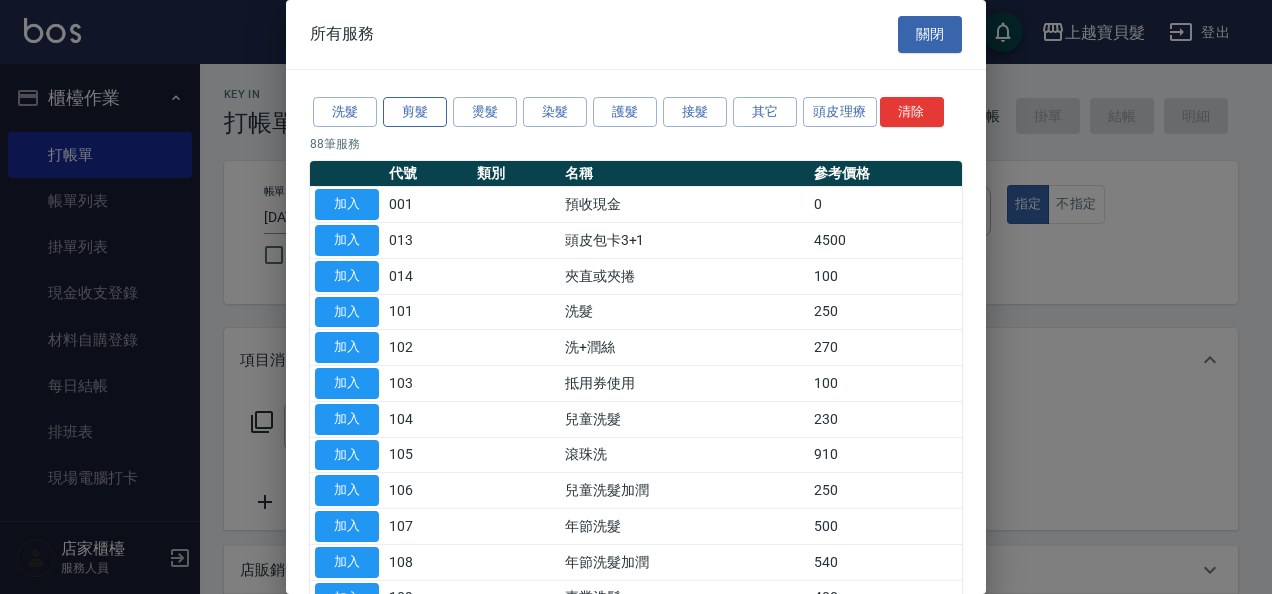 click on "剪髮" at bounding box center [415, 112] 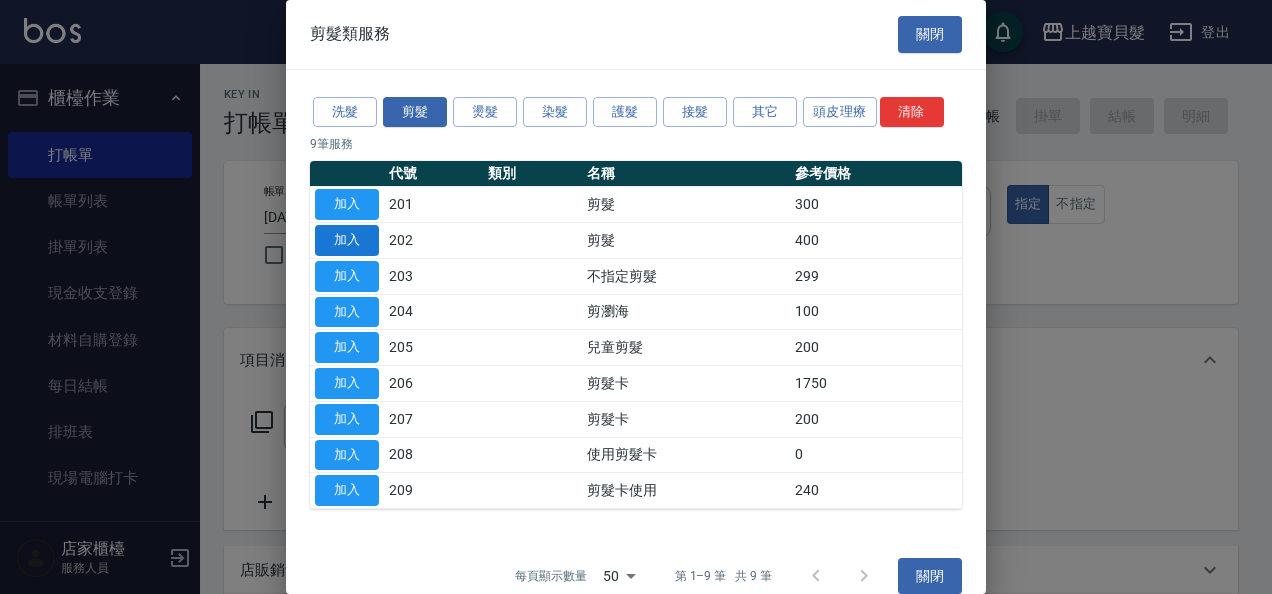 click on "加入" at bounding box center [347, 240] 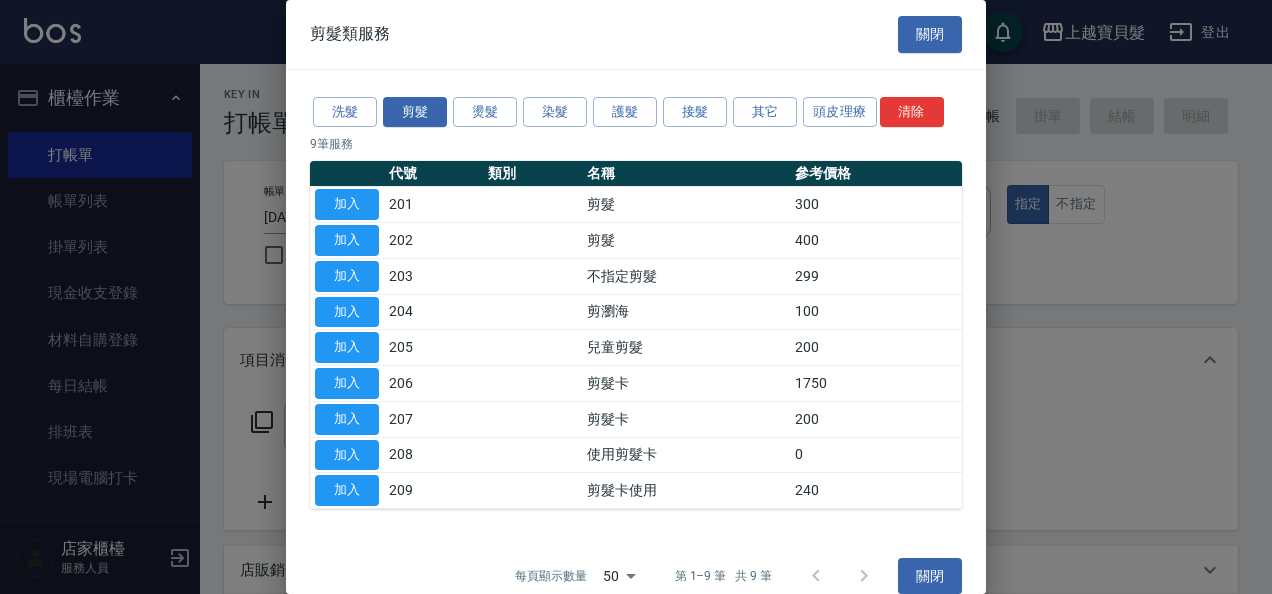 type on "剪髮(202)" 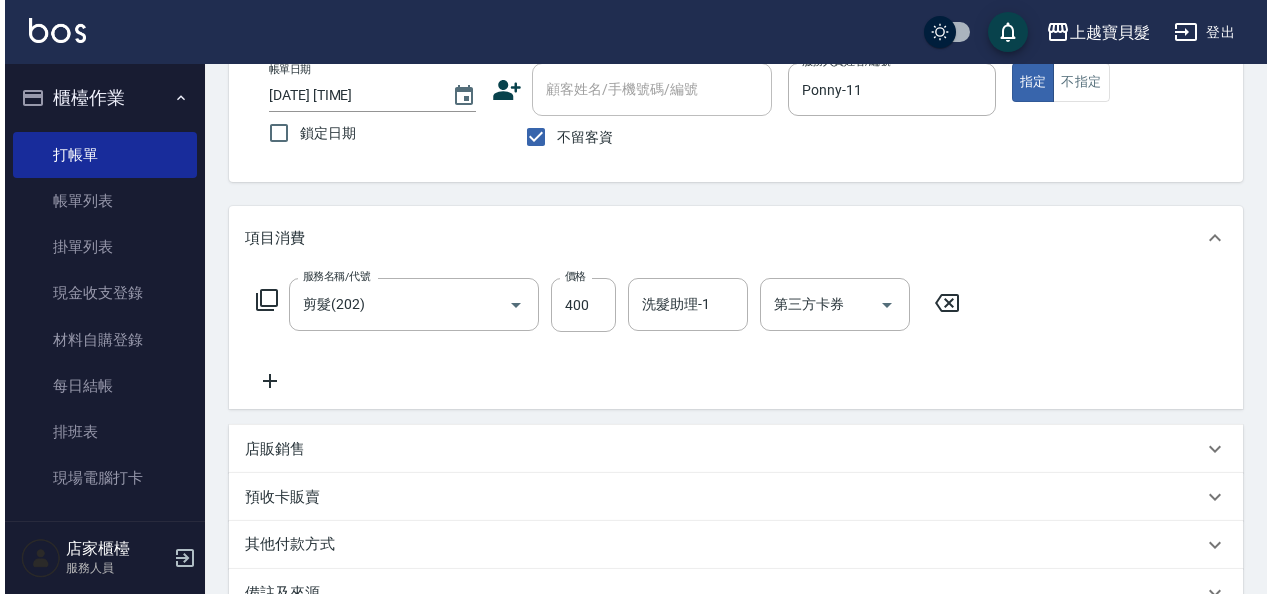 scroll, scrollTop: 369, scrollLeft: 0, axis: vertical 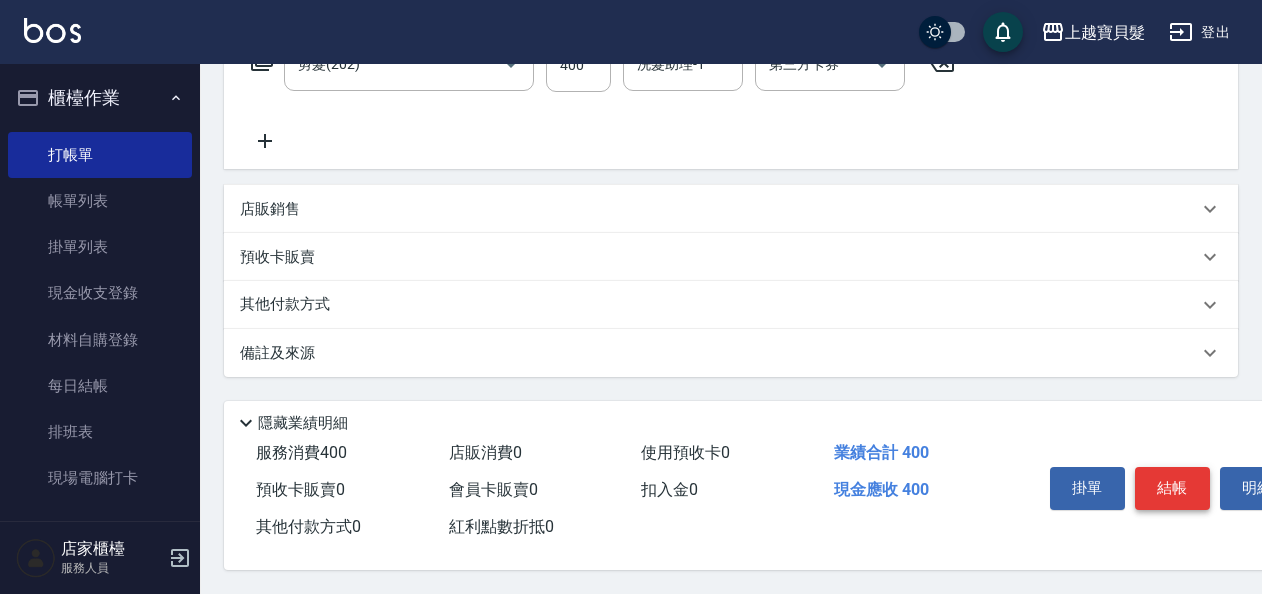 click on "結帳" at bounding box center (1172, 488) 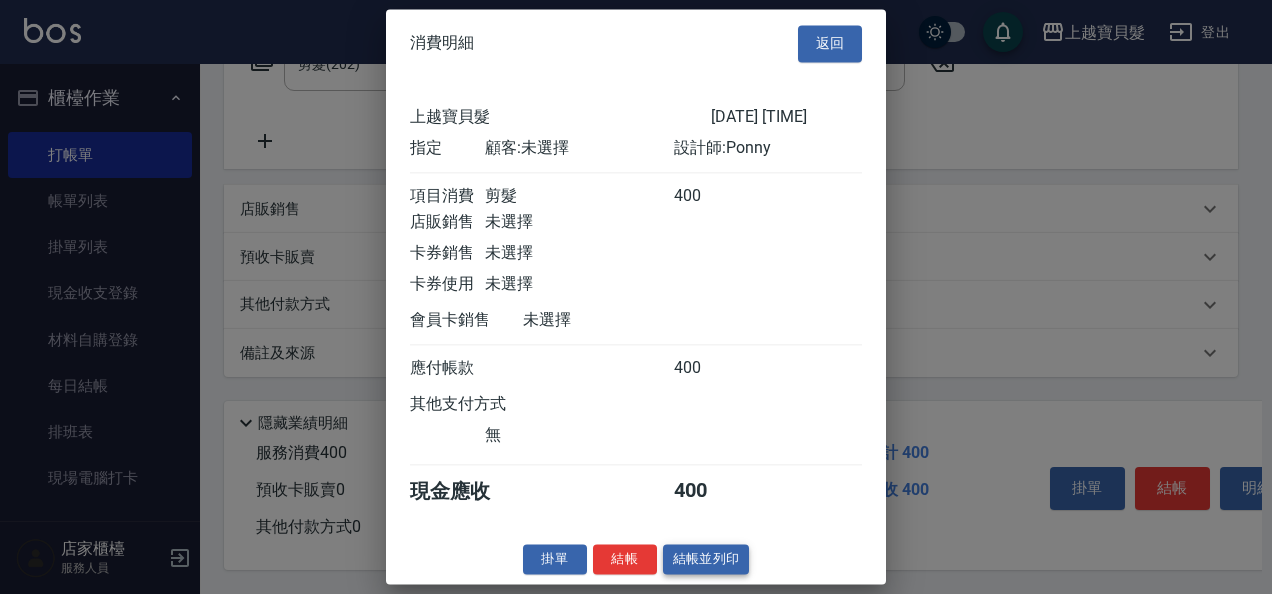 click on "結帳並列印" at bounding box center [706, 559] 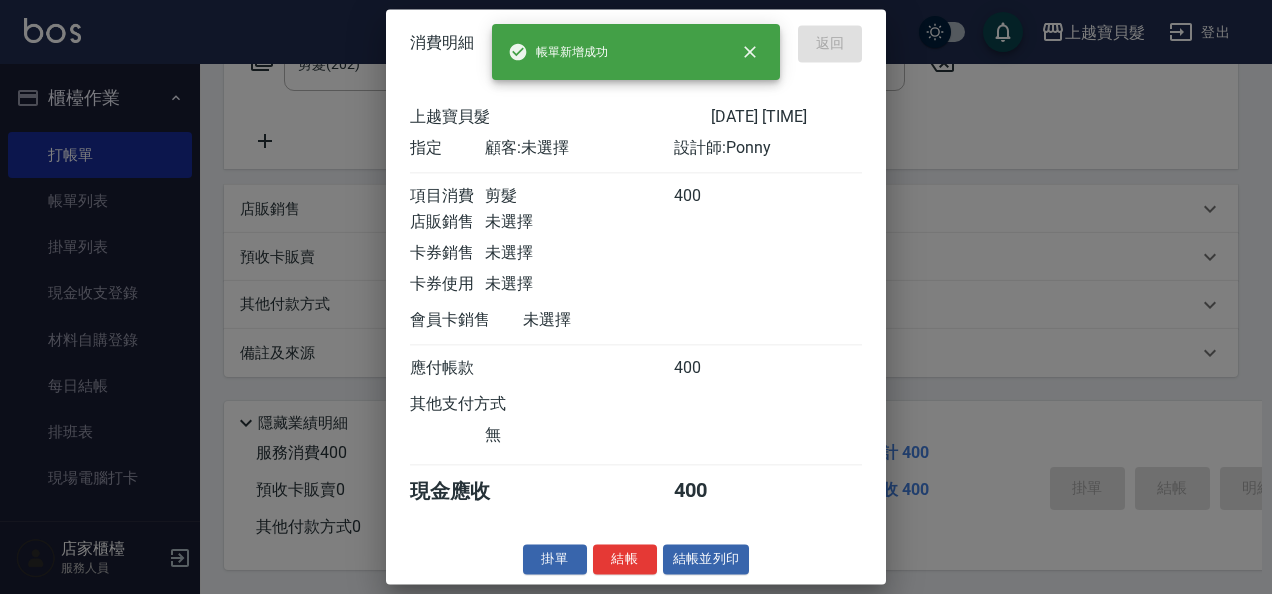type 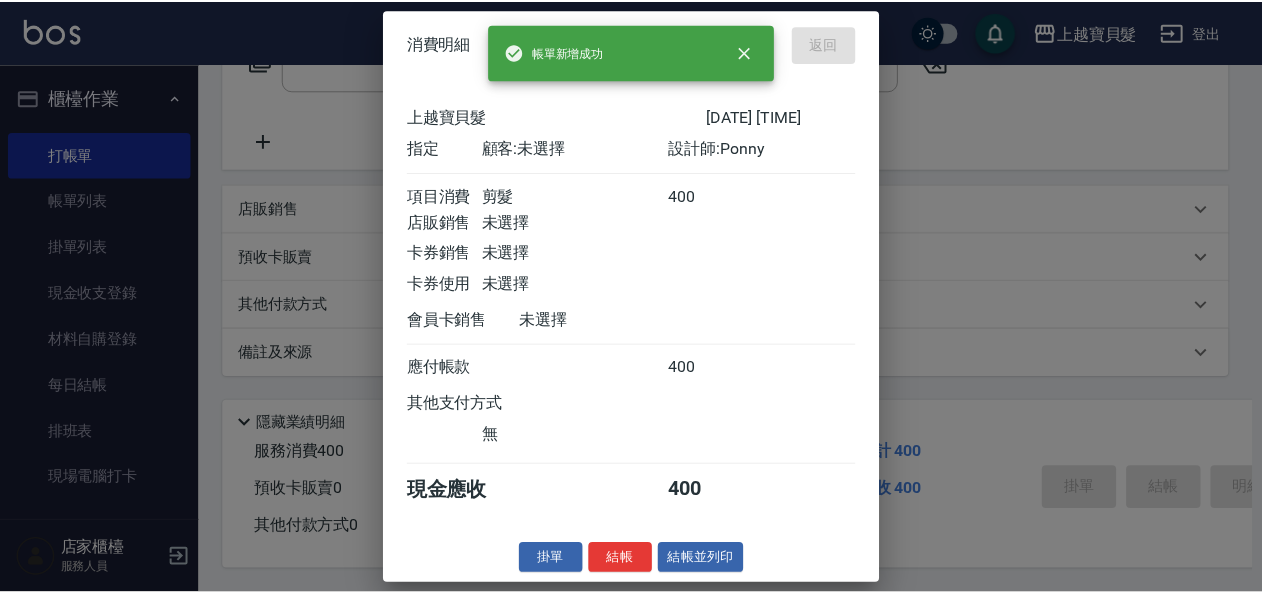 scroll, scrollTop: 0, scrollLeft: 0, axis: both 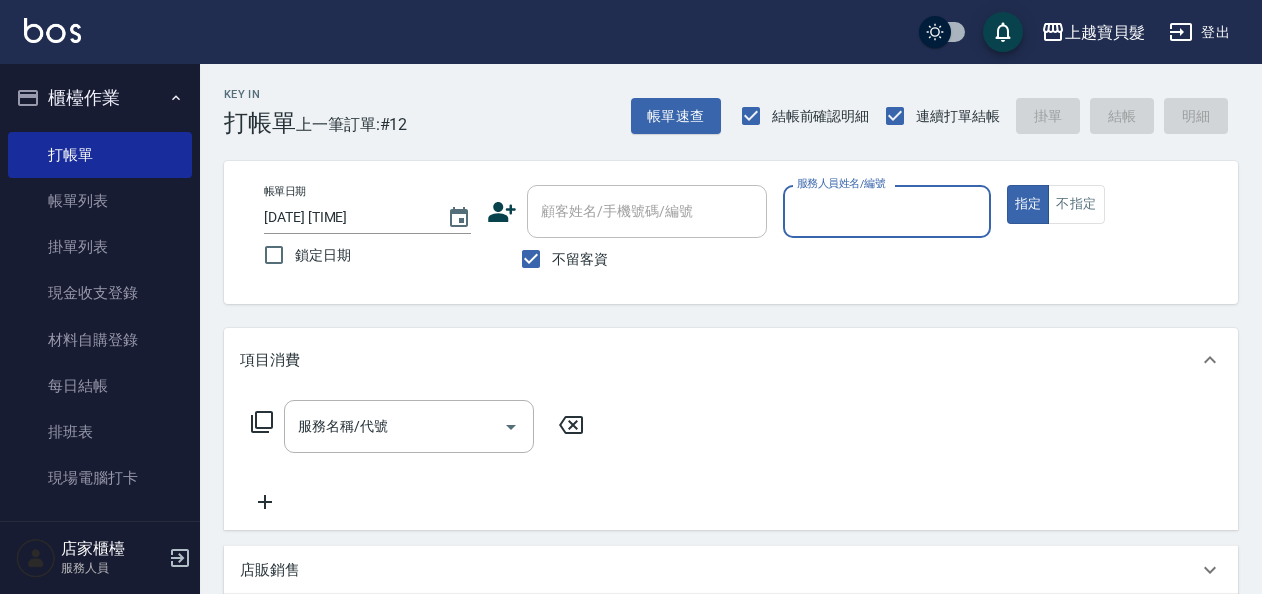 click on "服務人員姓名/編號" at bounding box center [886, 211] 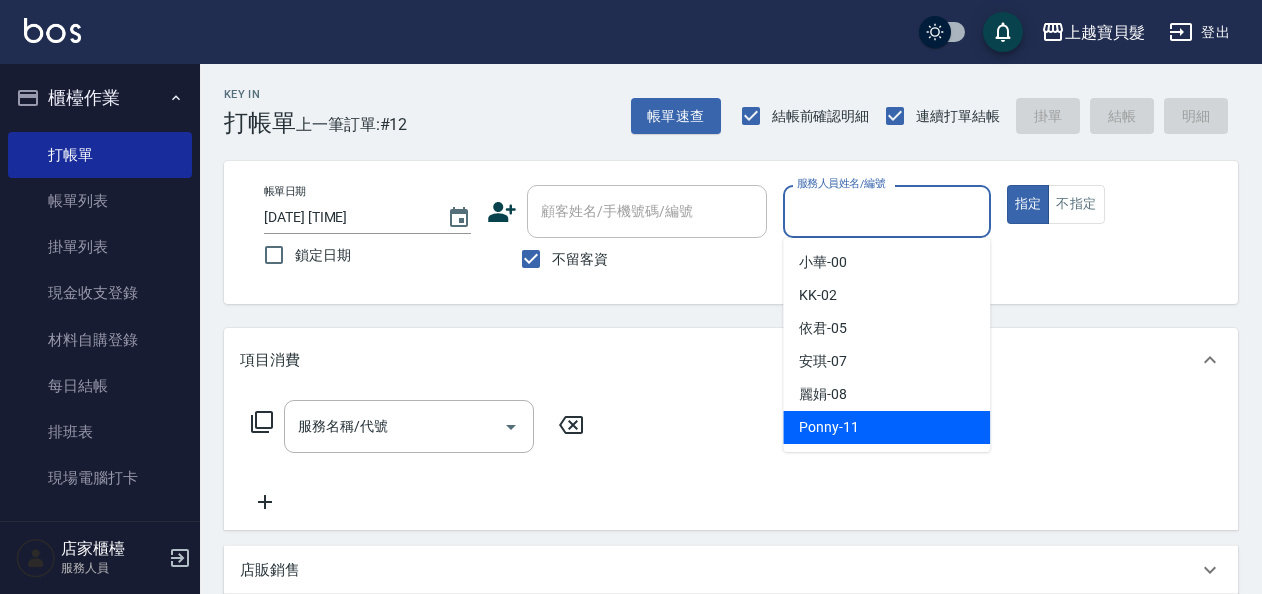 click on "Ponny -11" at bounding box center [886, 427] 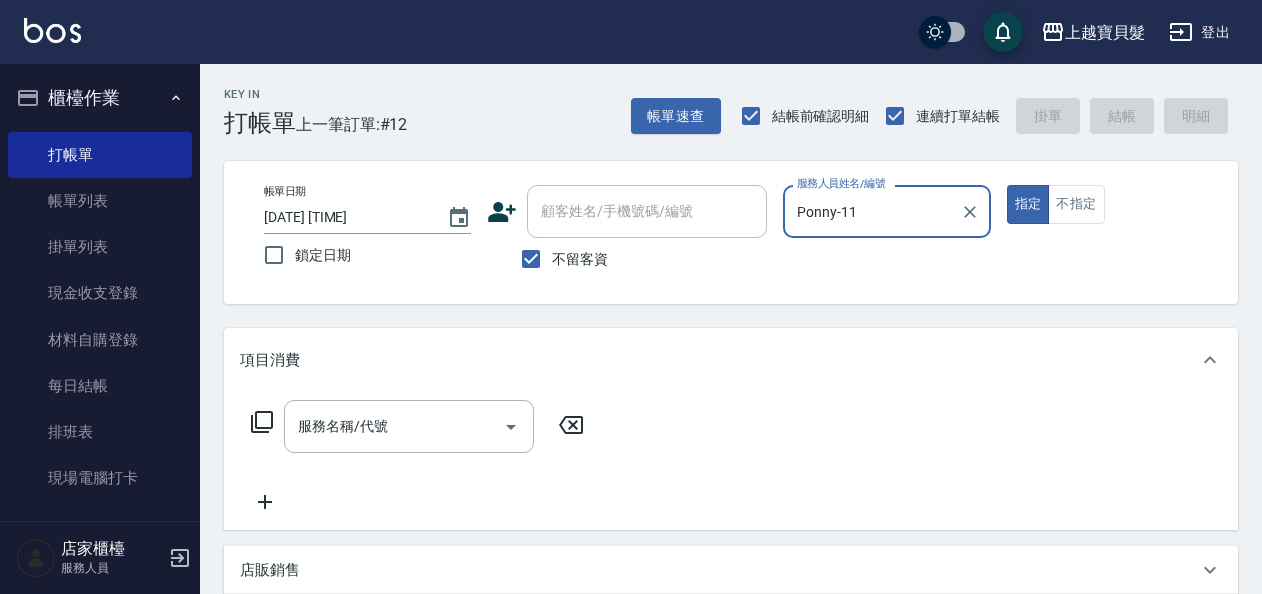 click 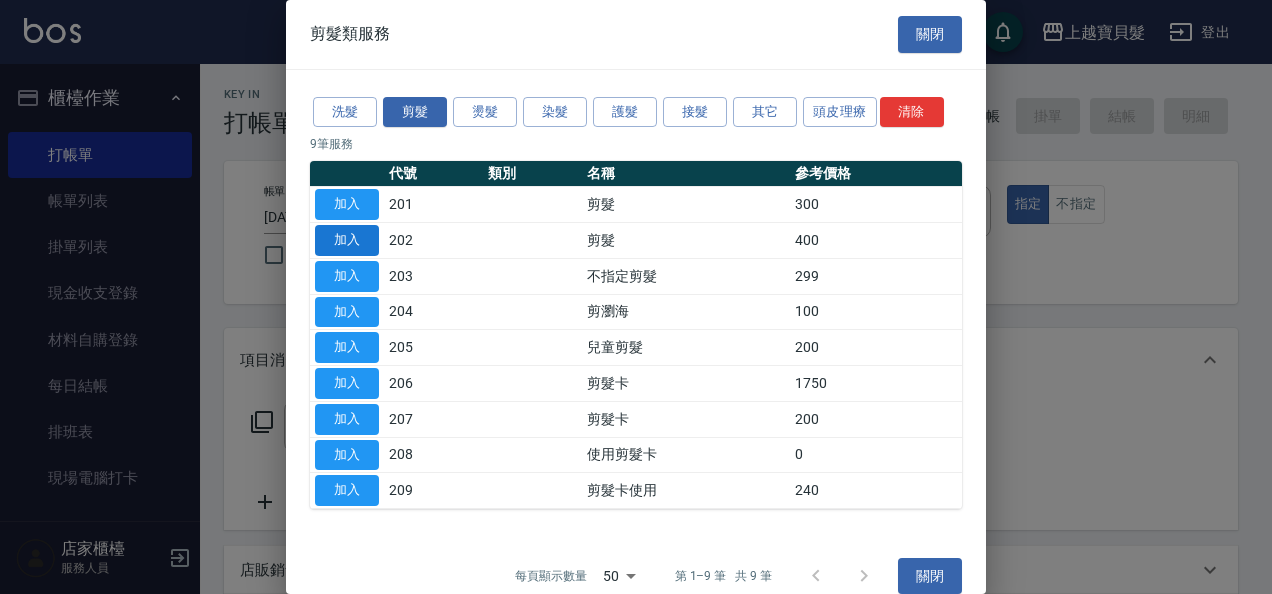 click on "加入" at bounding box center (347, 240) 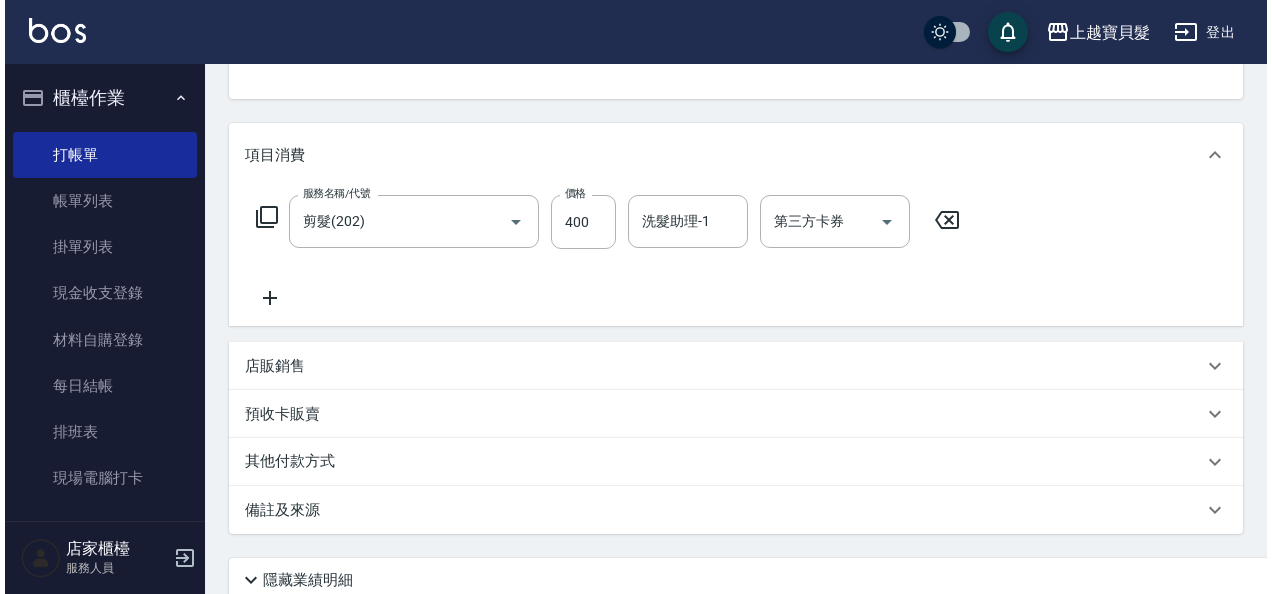 scroll, scrollTop: 369, scrollLeft: 0, axis: vertical 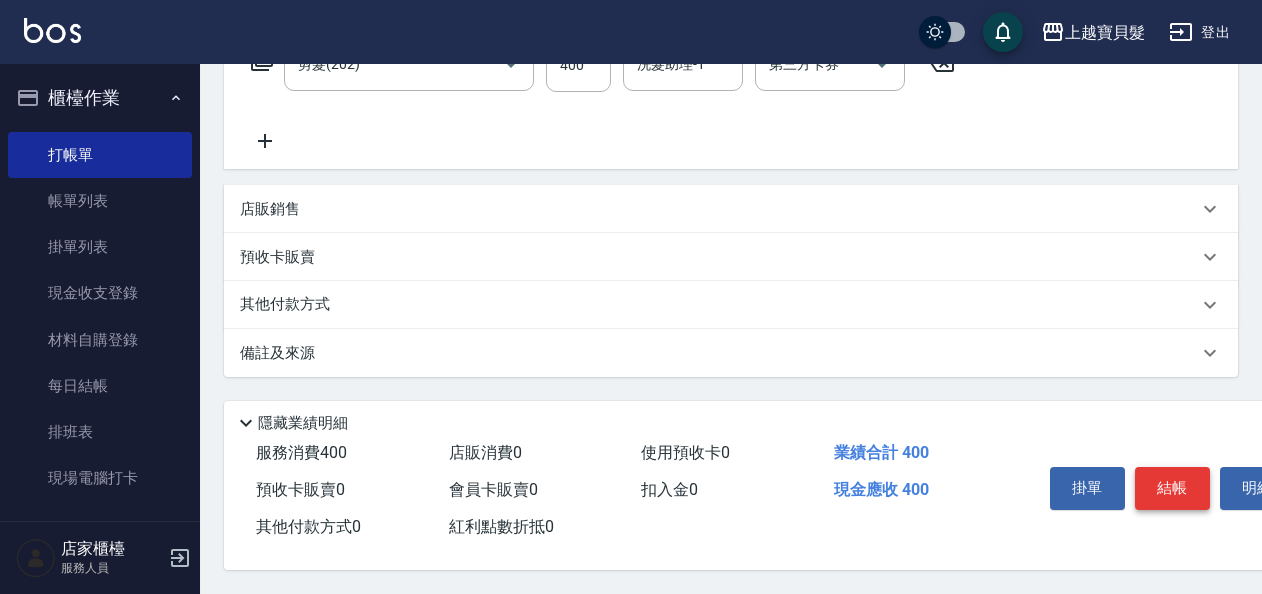 click on "結帳" at bounding box center (1172, 488) 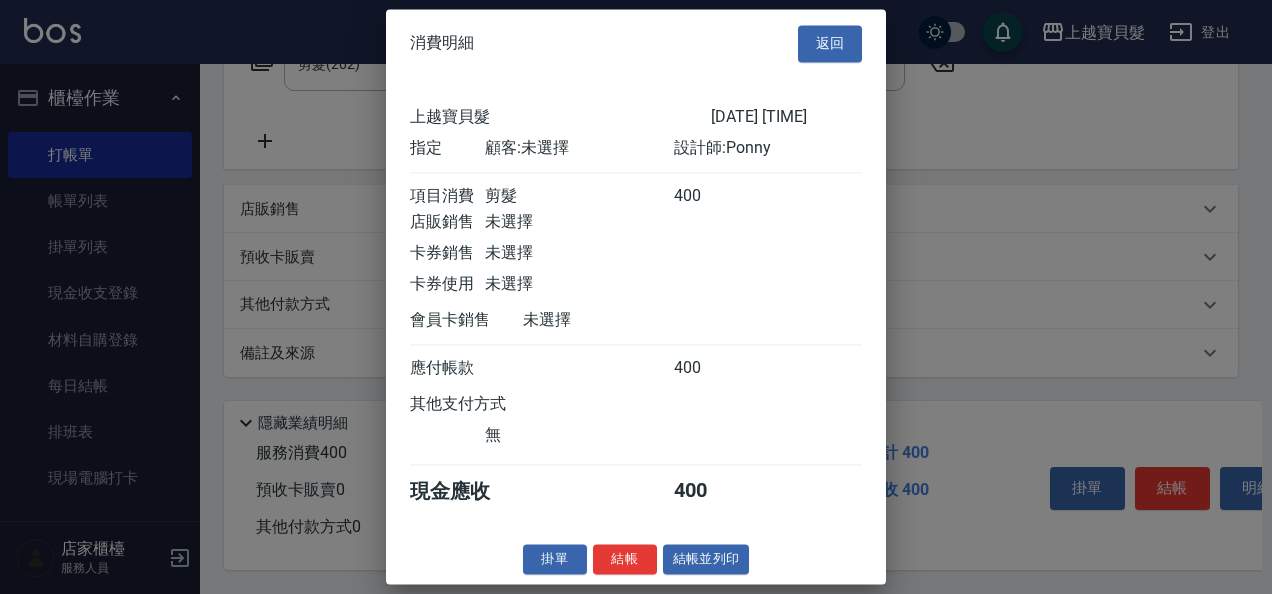 scroll, scrollTop: 5, scrollLeft: 0, axis: vertical 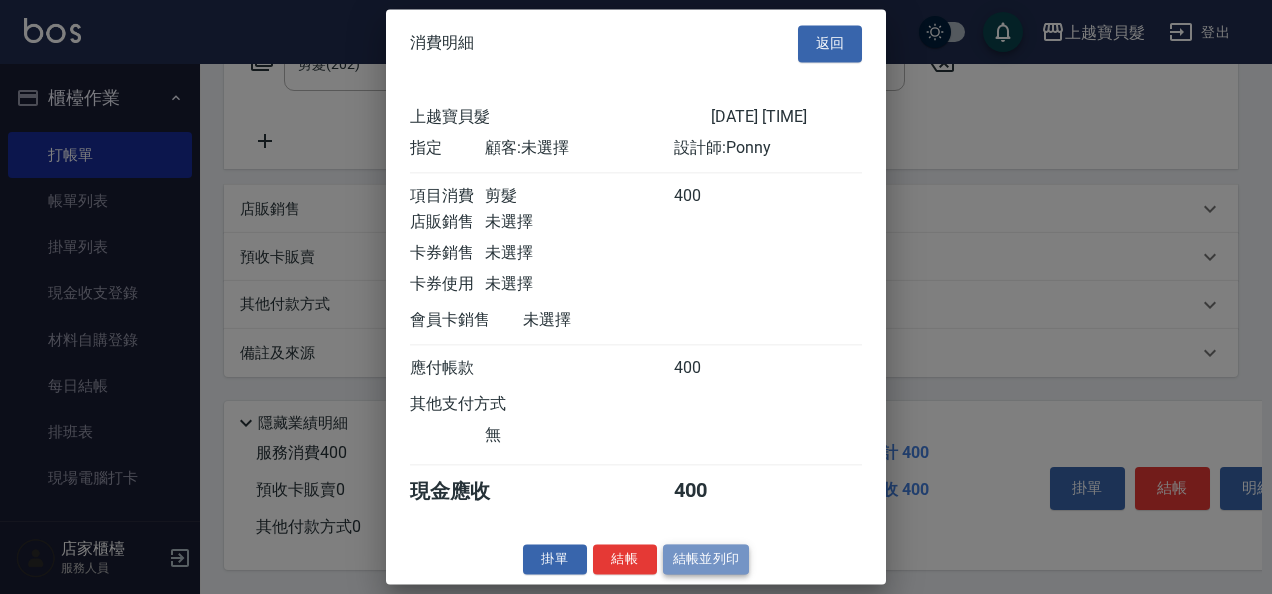 click on "結帳並列印" at bounding box center [706, 559] 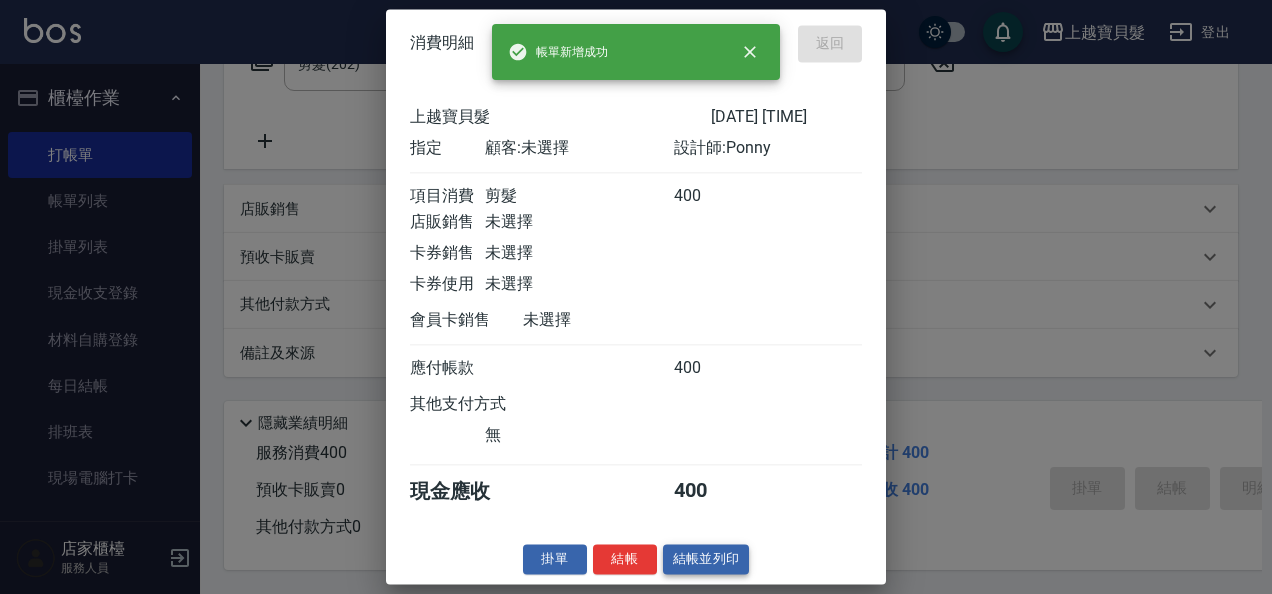 type on "[DATE] [TIME]" 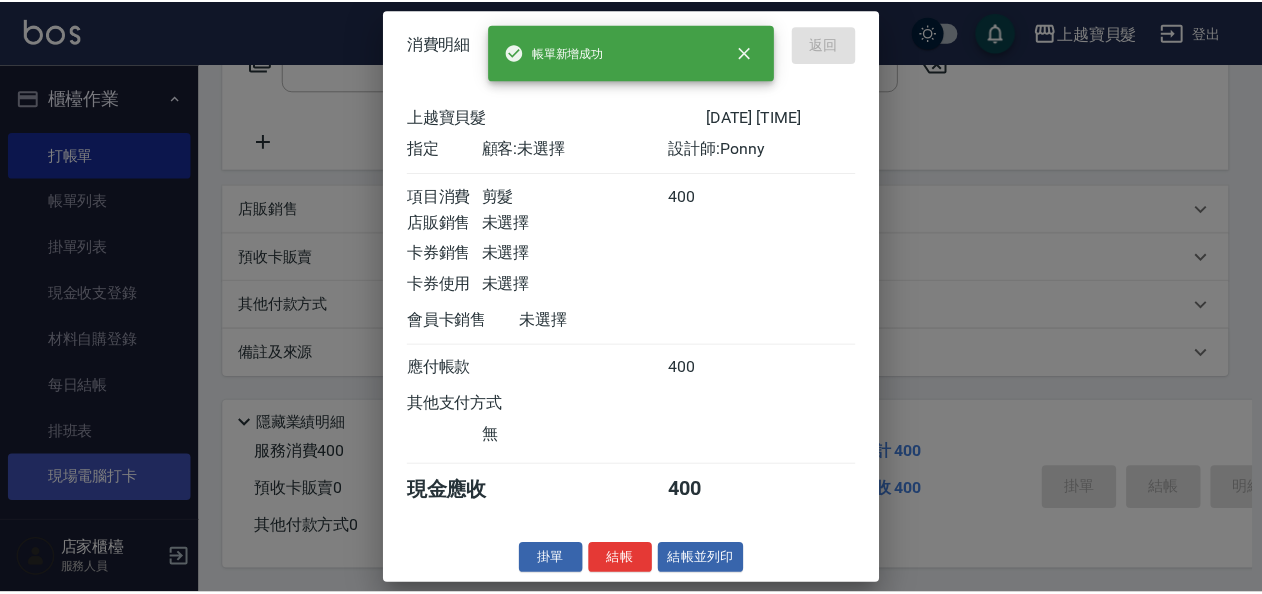 scroll, scrollTop: 0, scrollLeft: 0, axis: both 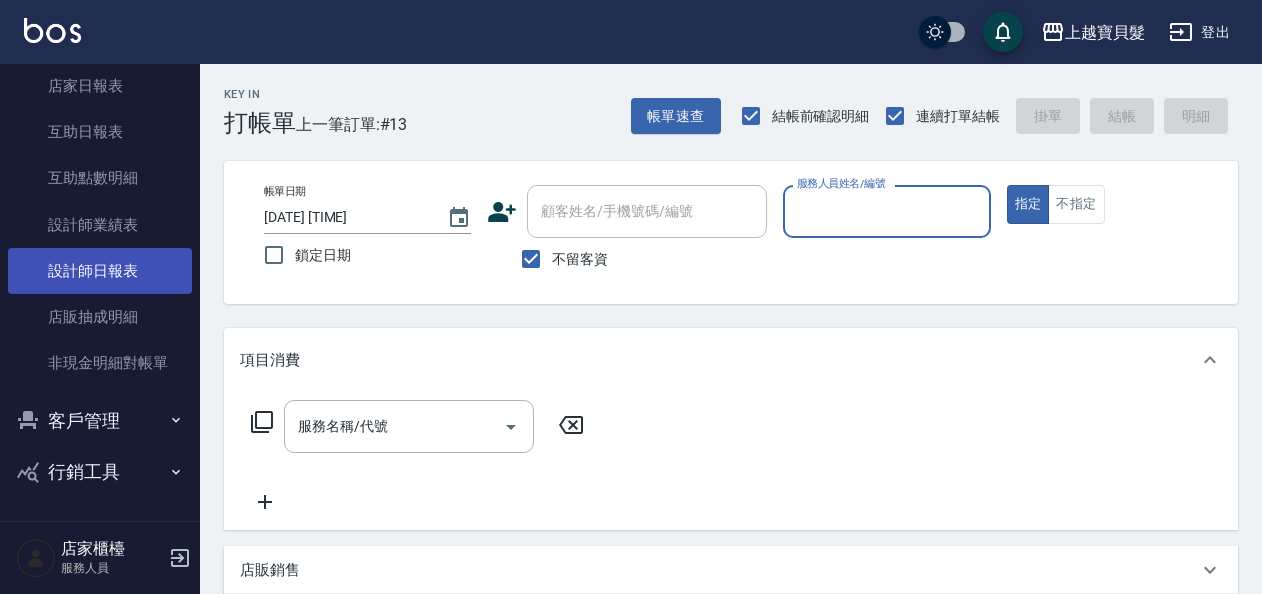 click on "設計師日報表" at bounding box center [100, 271] 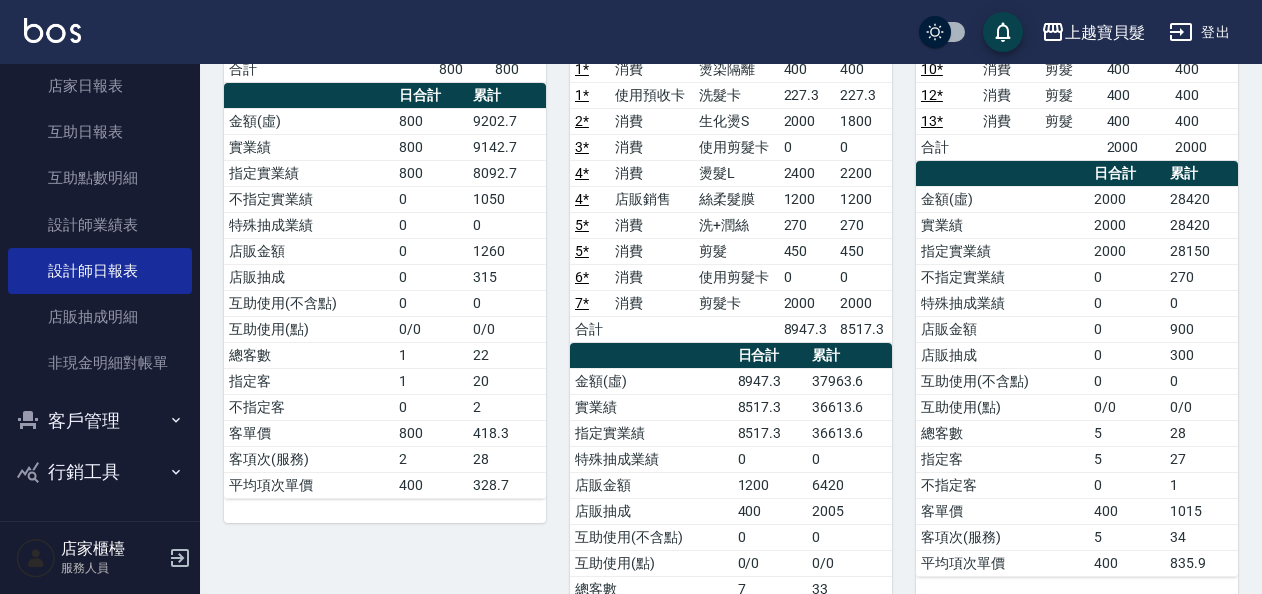 scroll, scrollTop: 300, scrollLeft: 0, axis: vertical 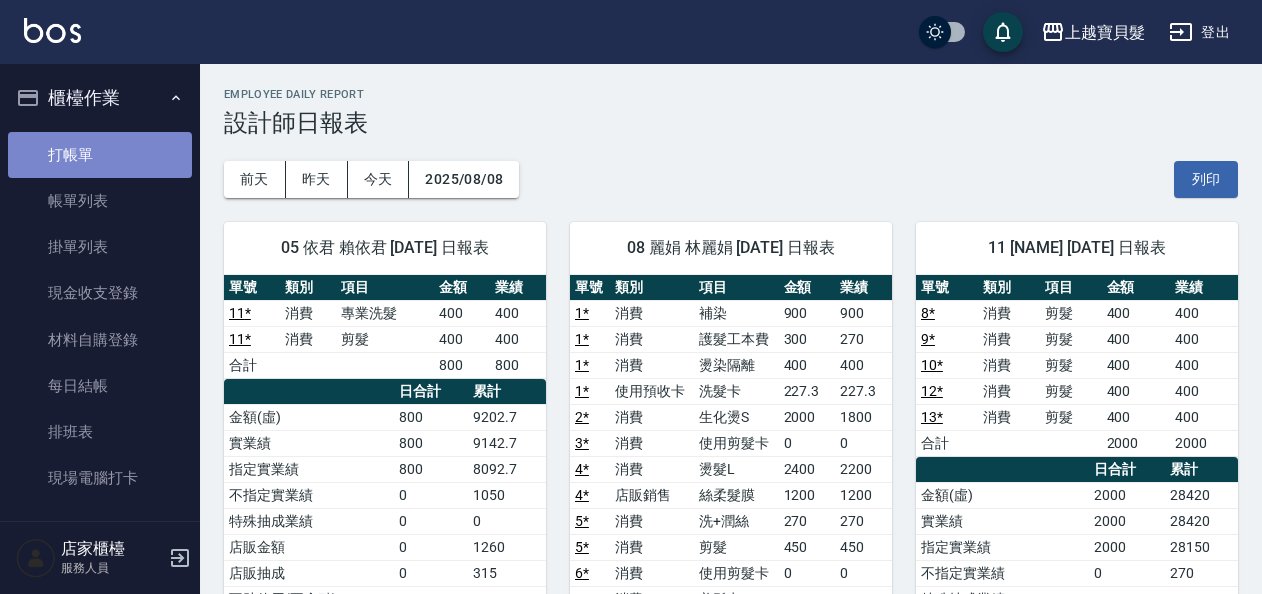 click on "打帳單" at bounding box center [100, 155] 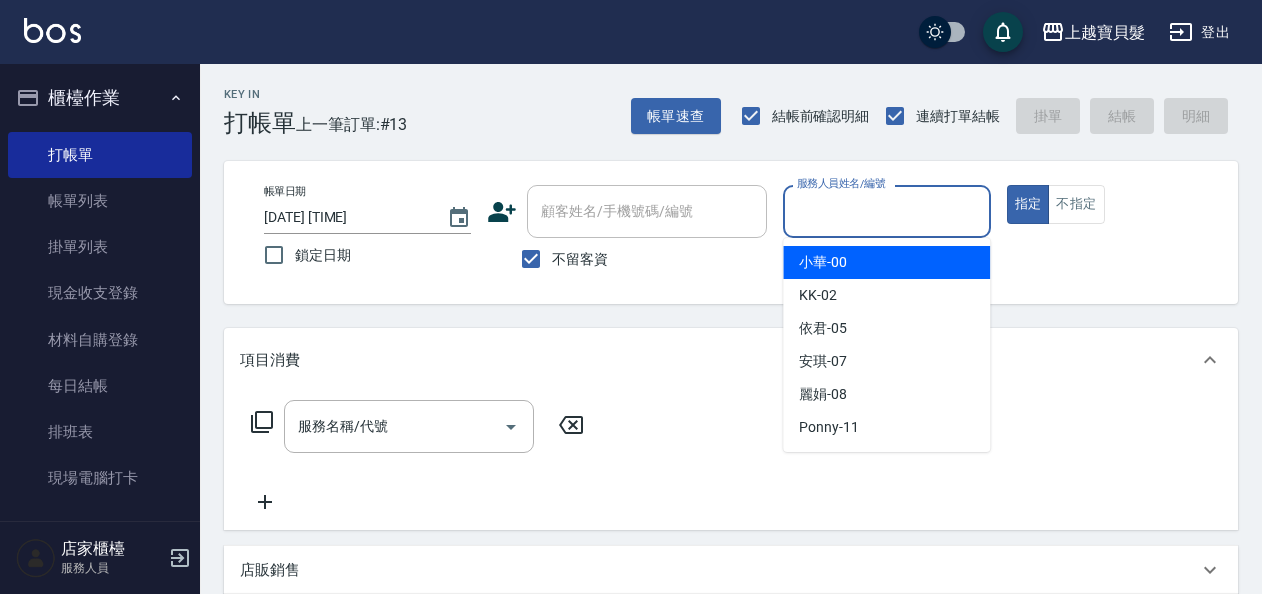 click on "服務人員姓名/編號" at bounding box center (886, 211) 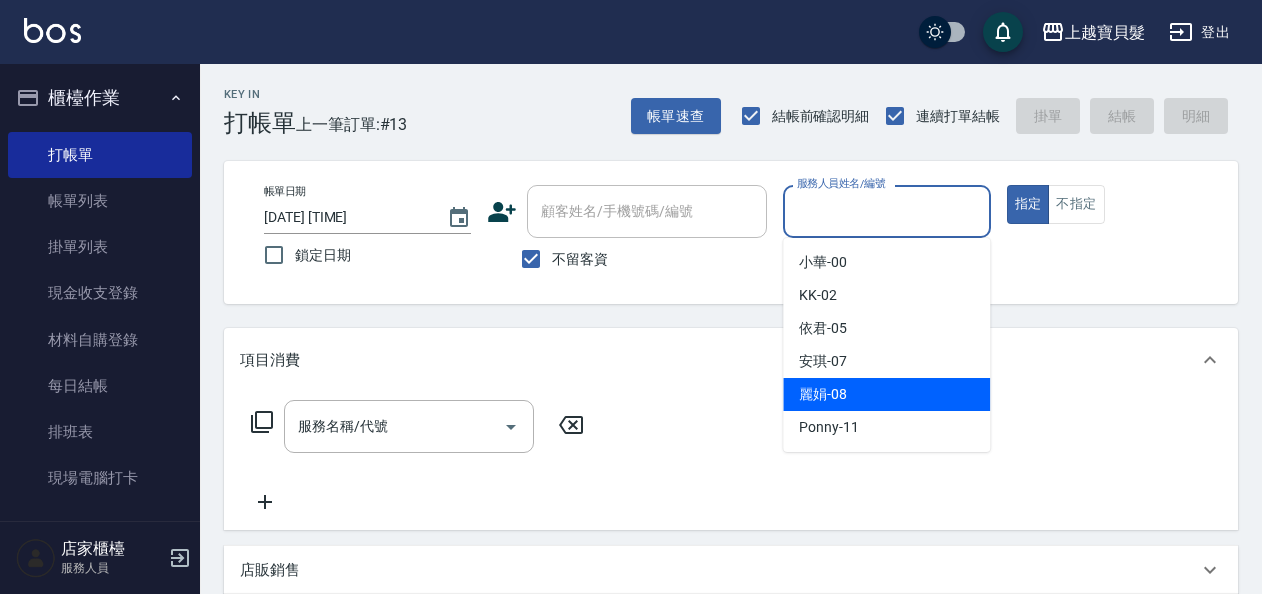 click on "麗娟 -08" at bounding box center [823, 394] 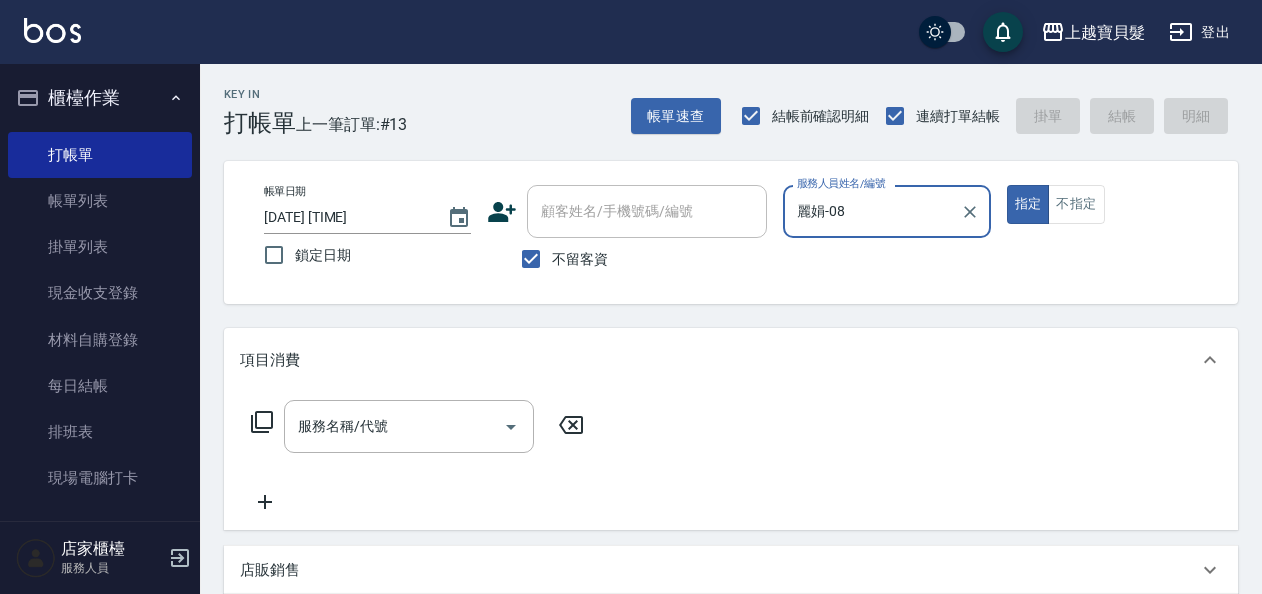 click 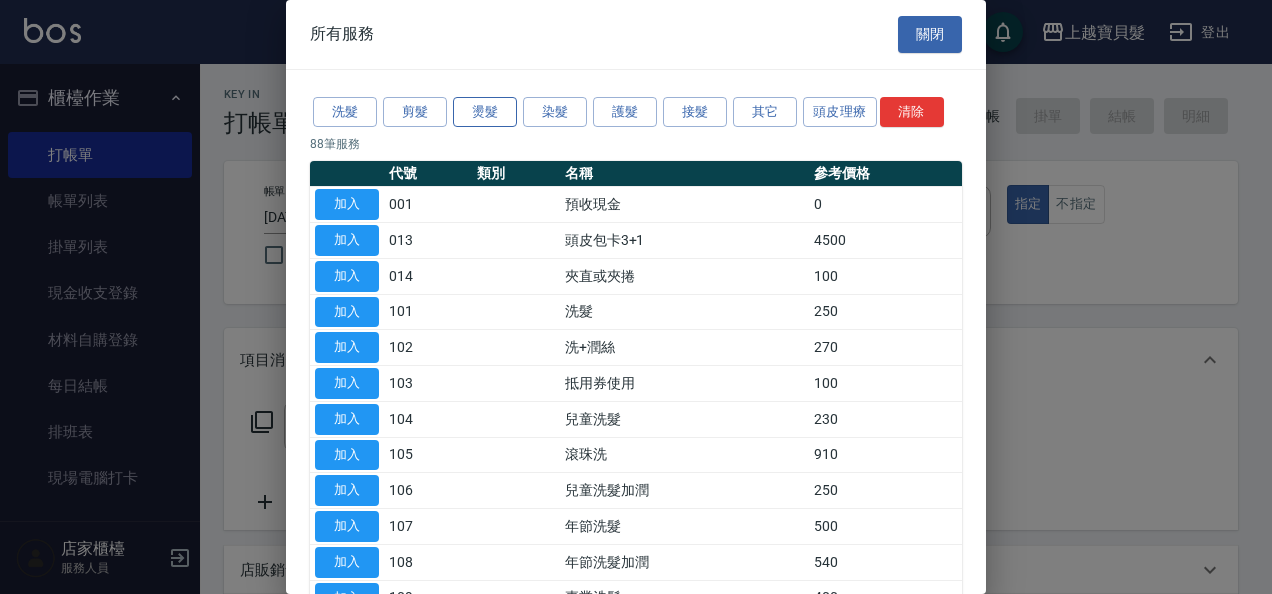 click on "燙髮" at bounding box center [485, 112] 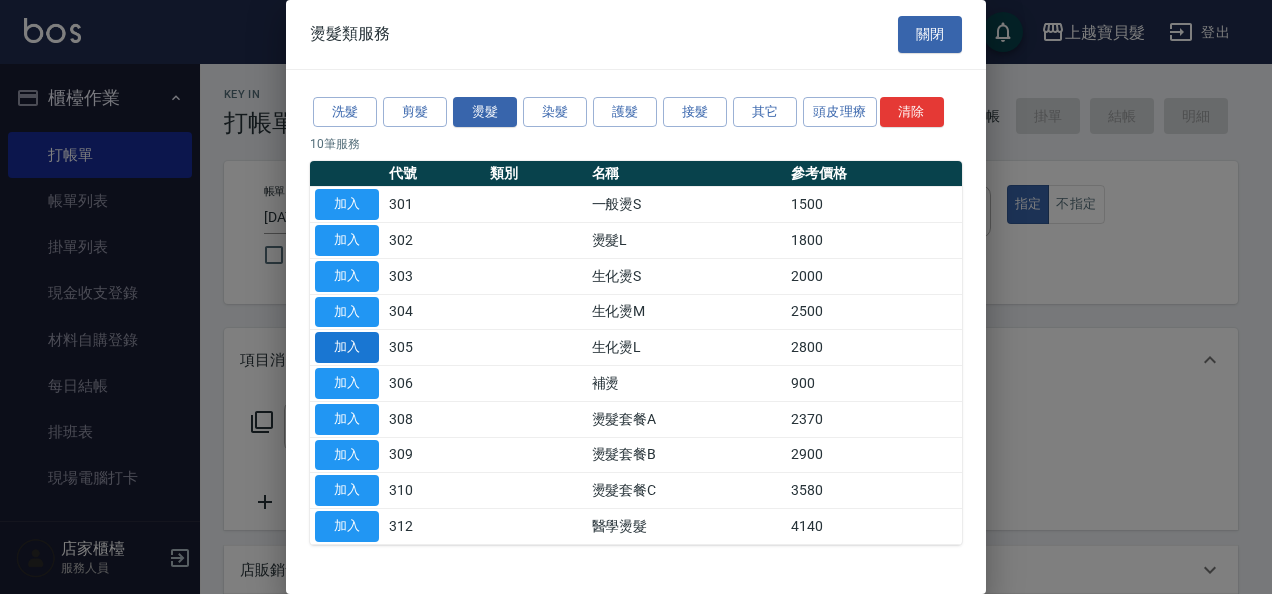 click on "加入" at bounding box center (347, 347) 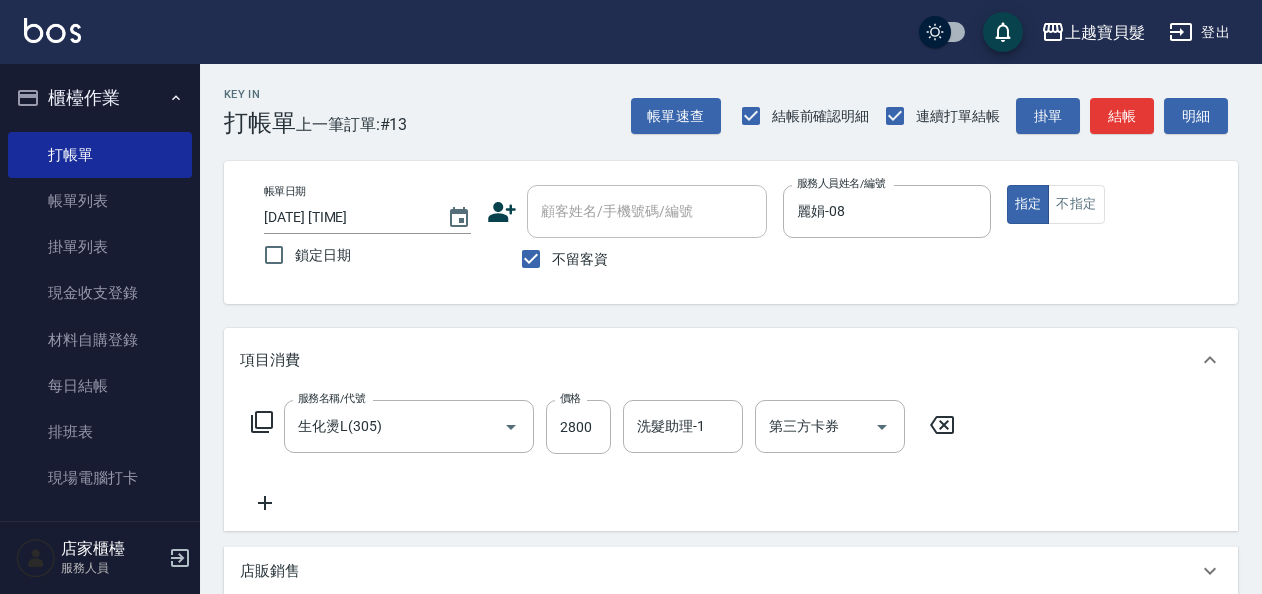 click 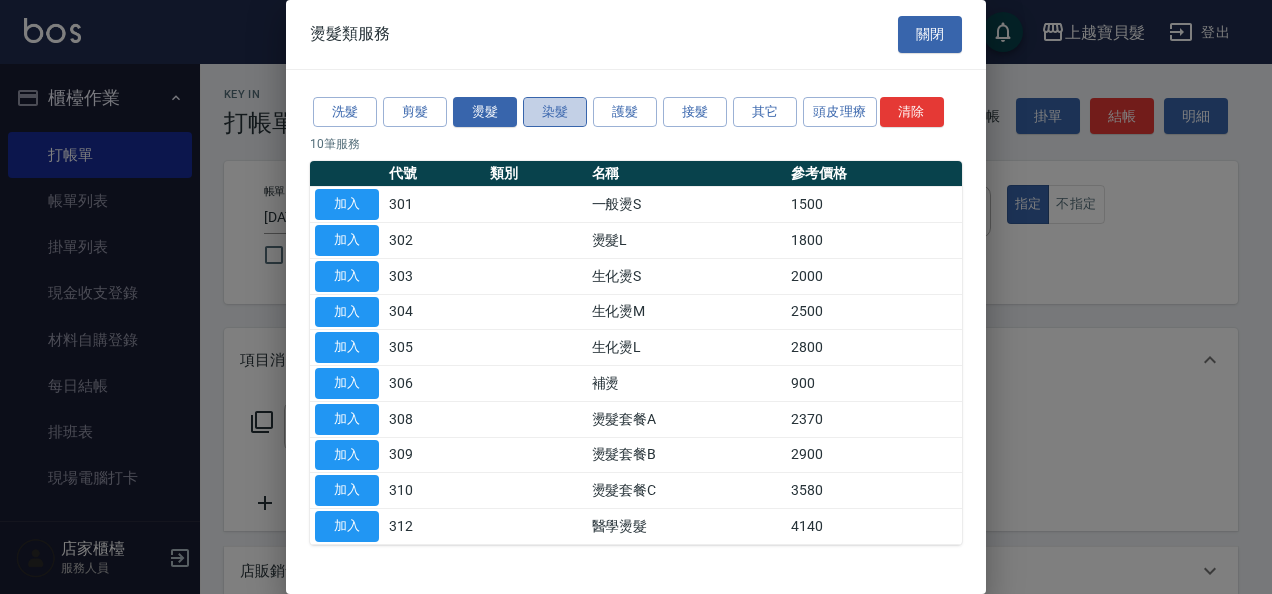 click on "染髮" at bounding box center [555, 112] 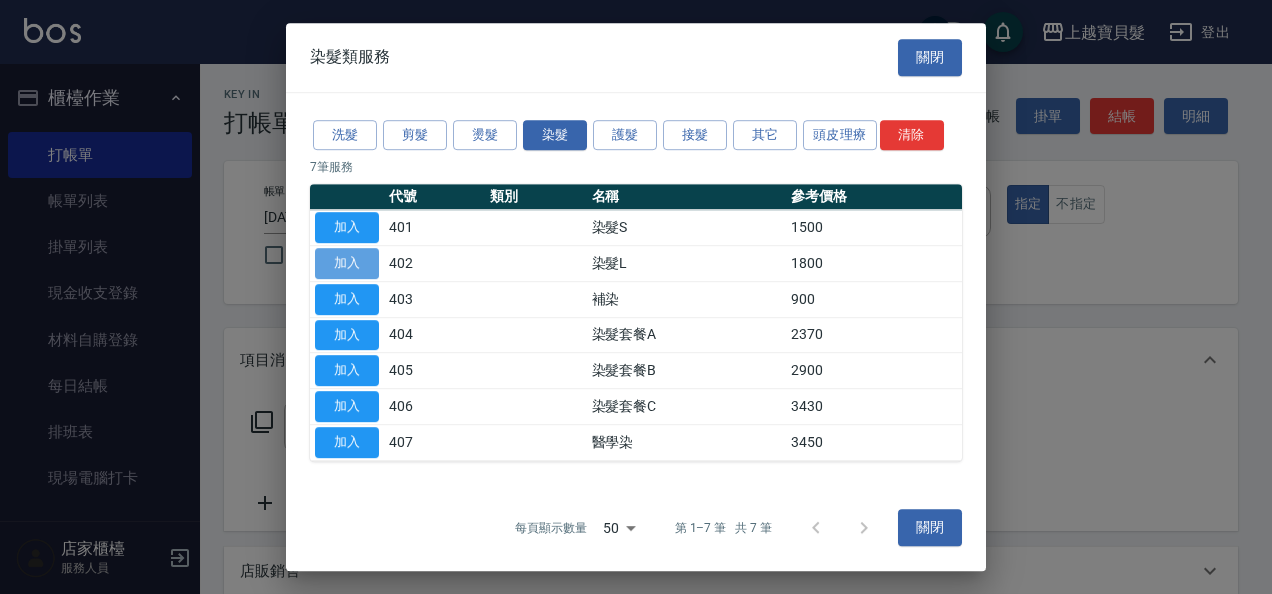 click on "加入" at bounding box center (347, 263) 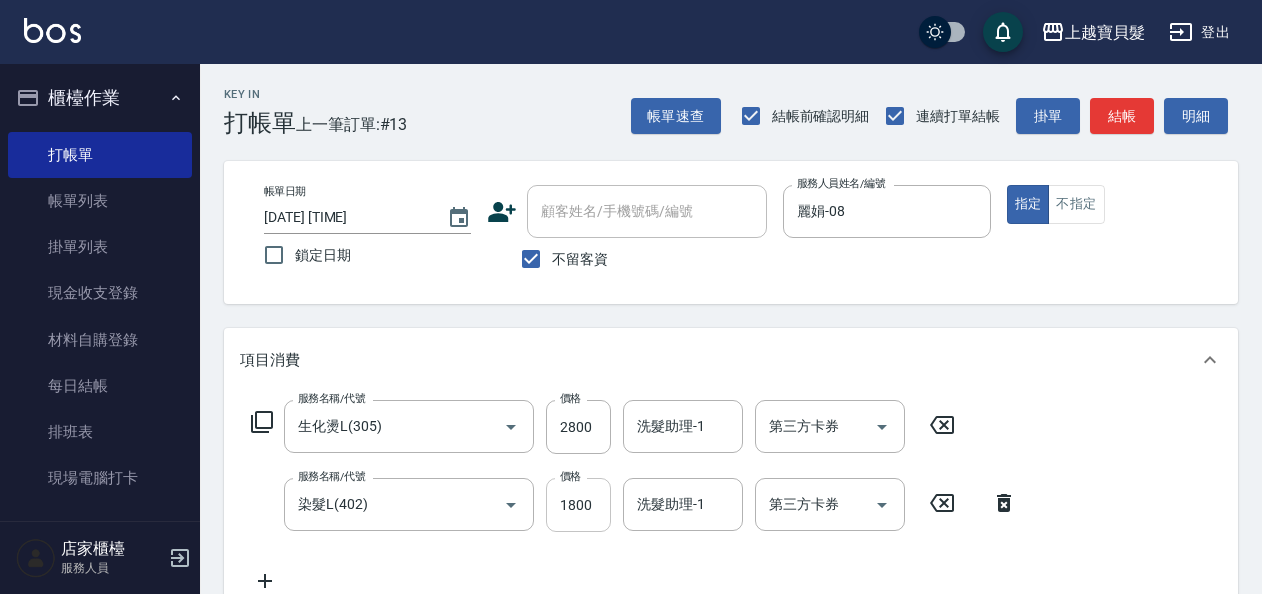click on "1800" at bounding box center [578, 505] 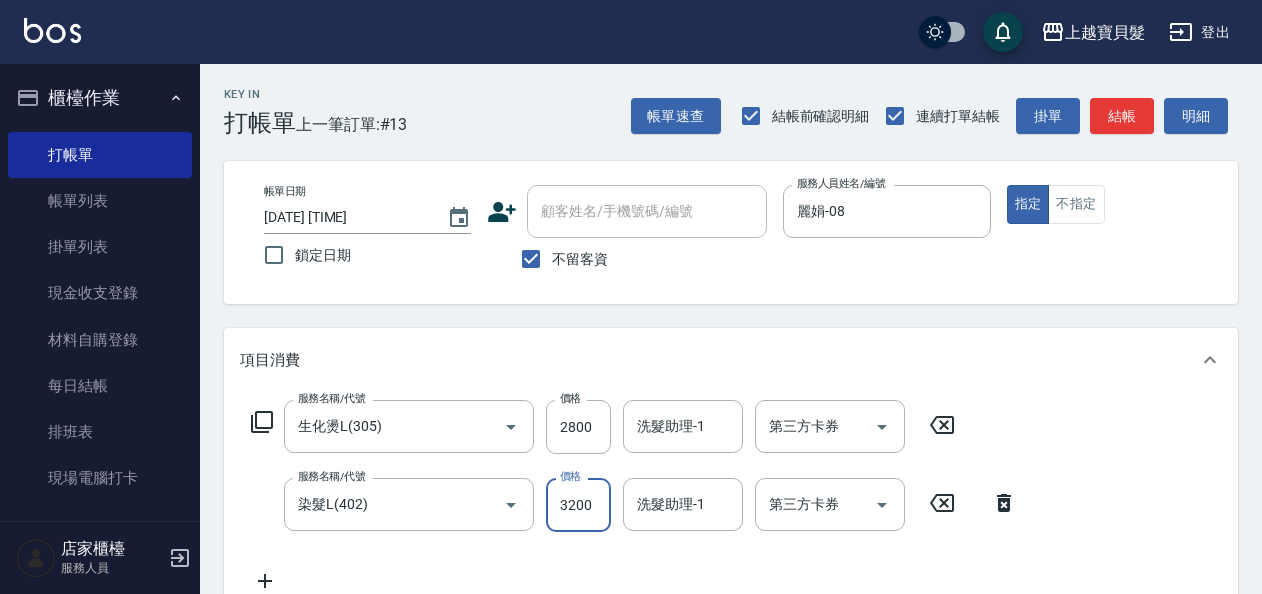 type on "3200" 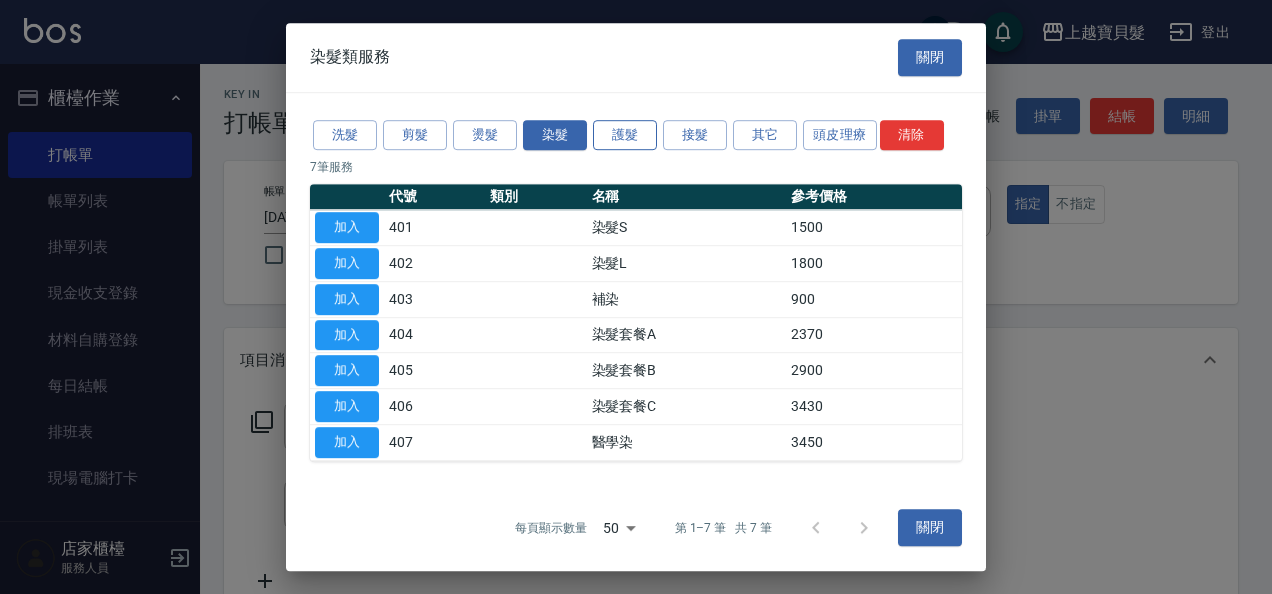 click on "護髮" at bounding box center (625, 135) 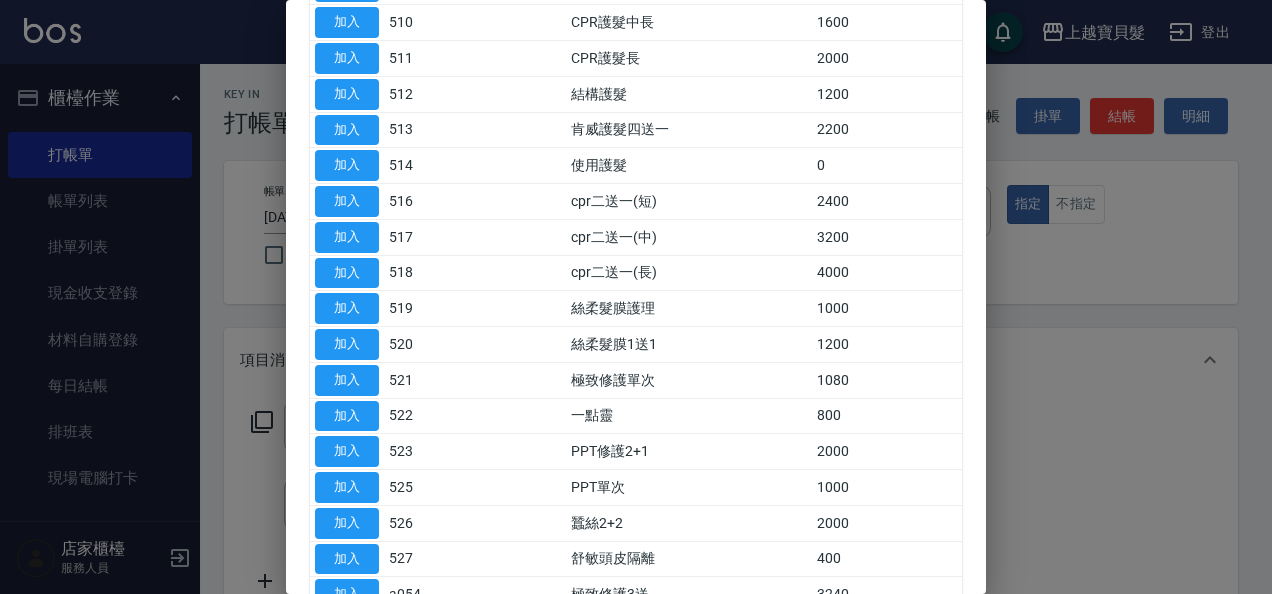 scroll, scrollTop: 500, scrollLeft: 0, axis: vertical 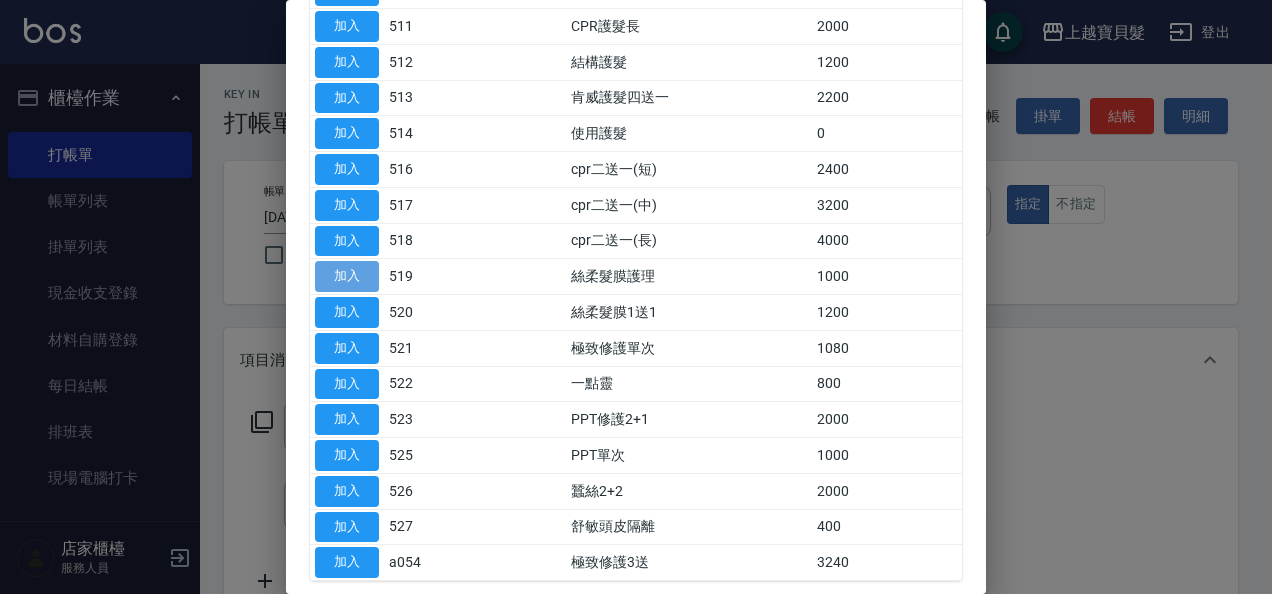 click on "加入" at bounding box center (347, 276) 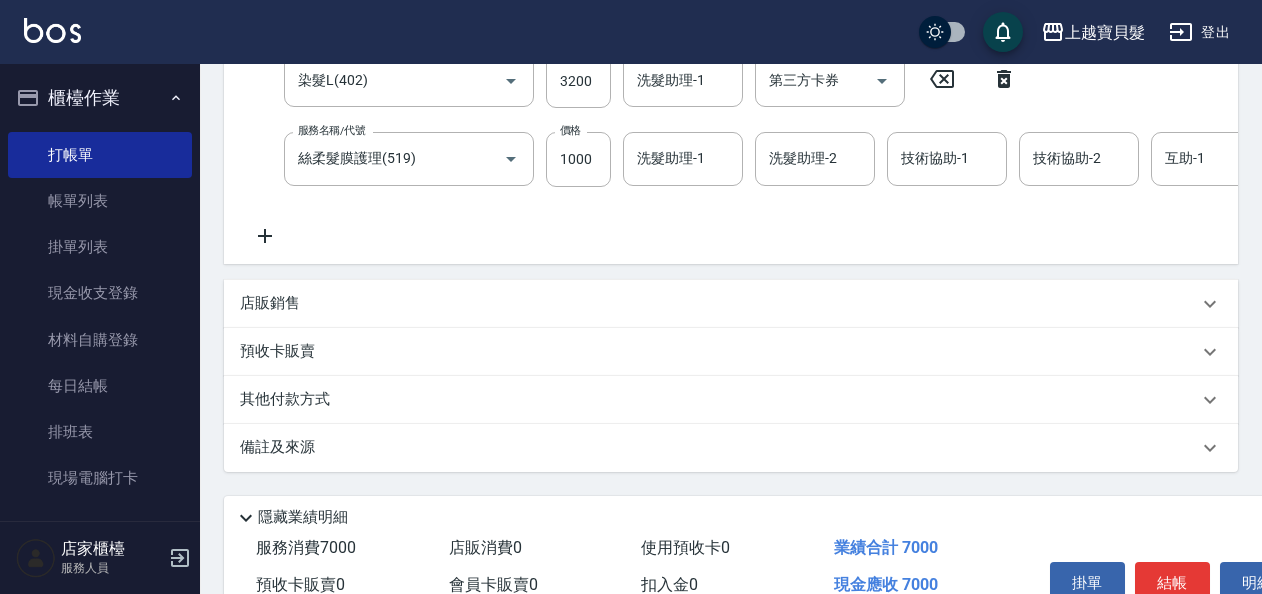 scroll, scrollTop: 516, scrollLeft: 0, axis: vertical 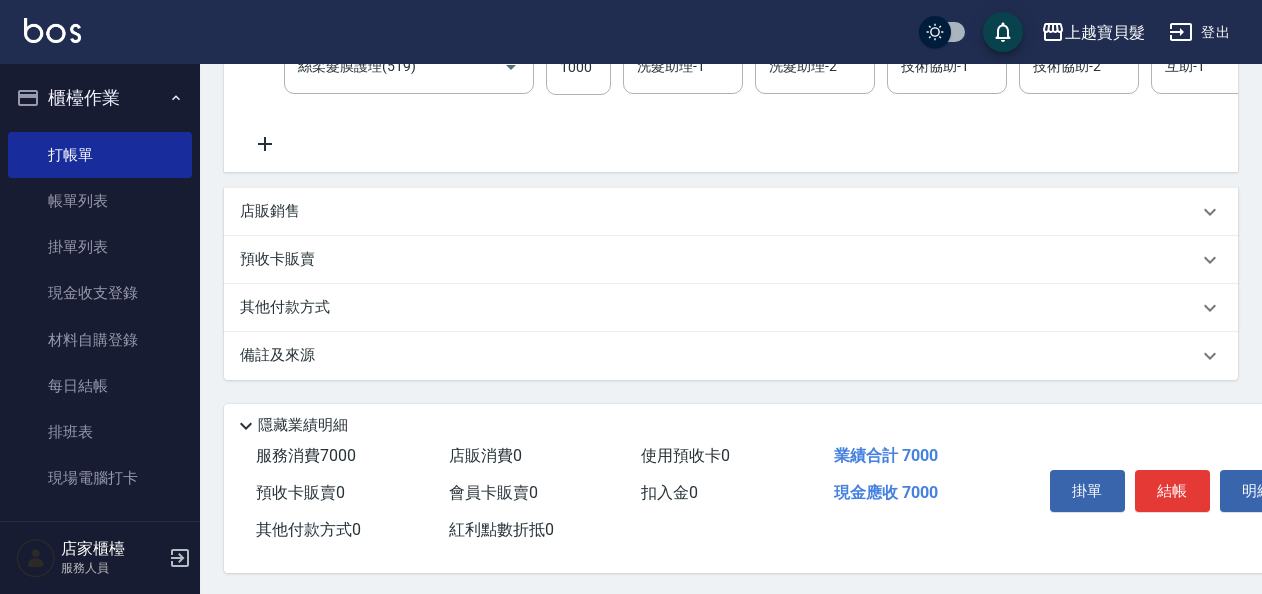 click on "其他付款方式" at bounding box center [290, 308] 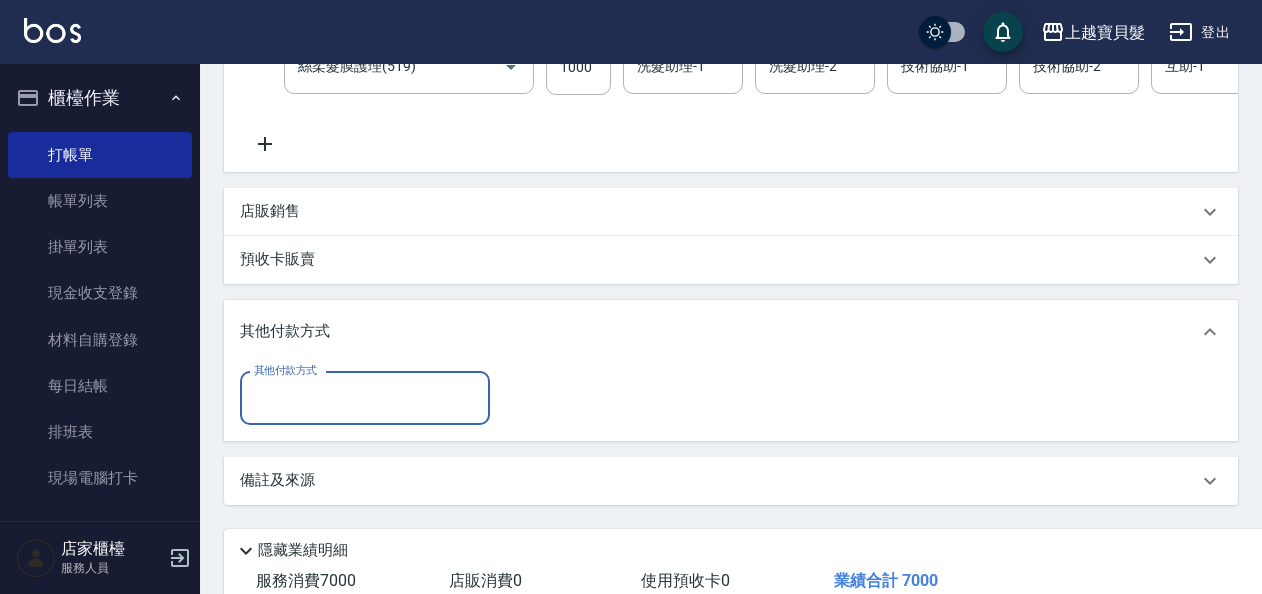 scroll, scrollTop: 0, scrollLeft: 0, axis: both 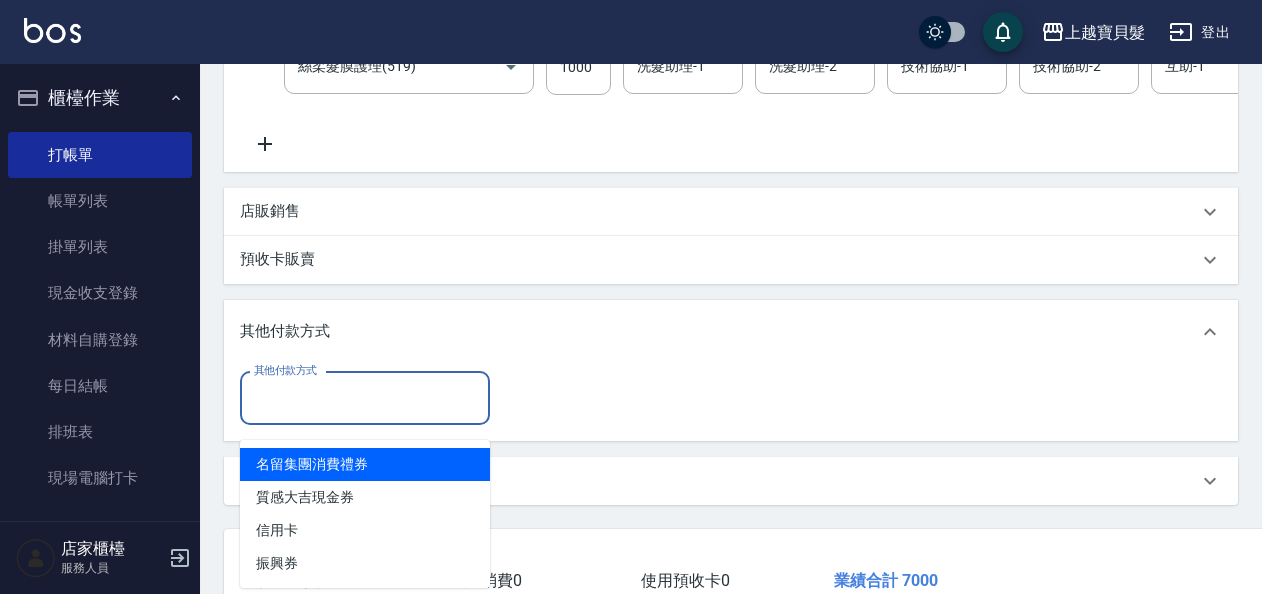 click on "其他付款方式" at bounding box center [365, 398] 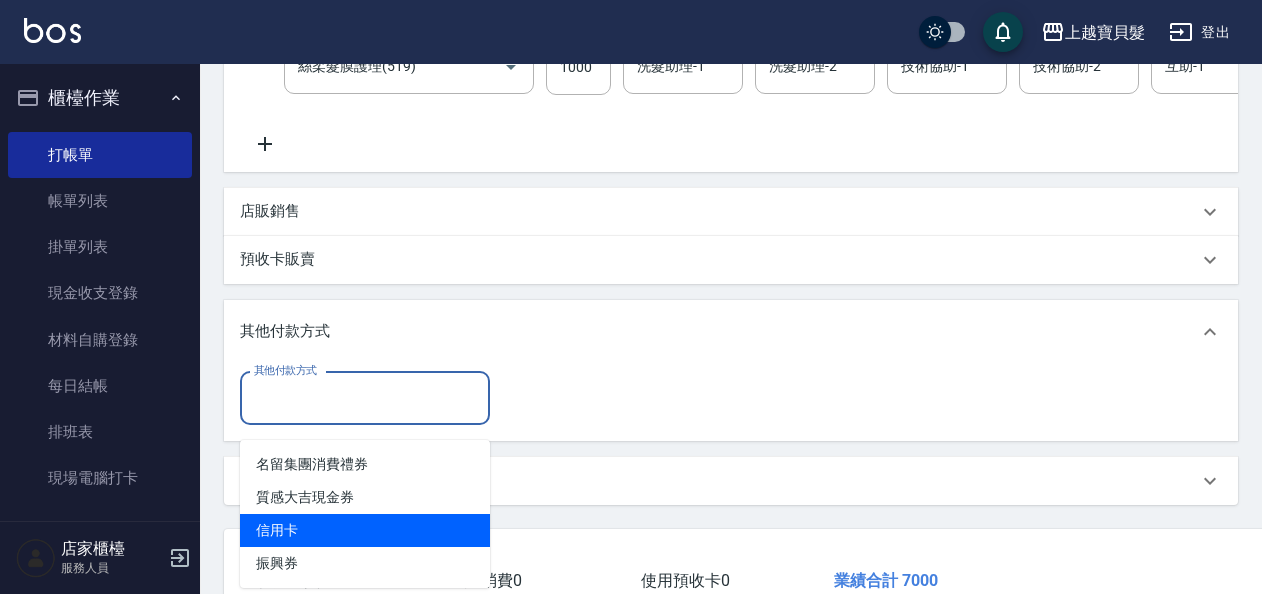 click on "信用卡" at bounding box center [365, 530] 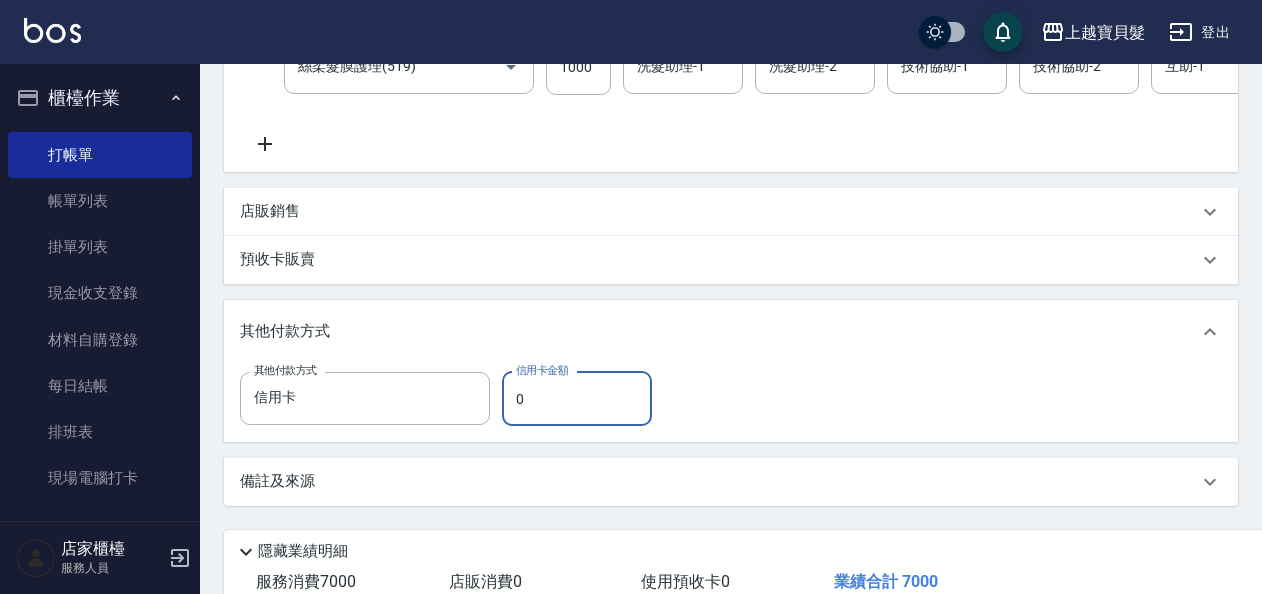 click on "0" at bounding box center (577, 399) 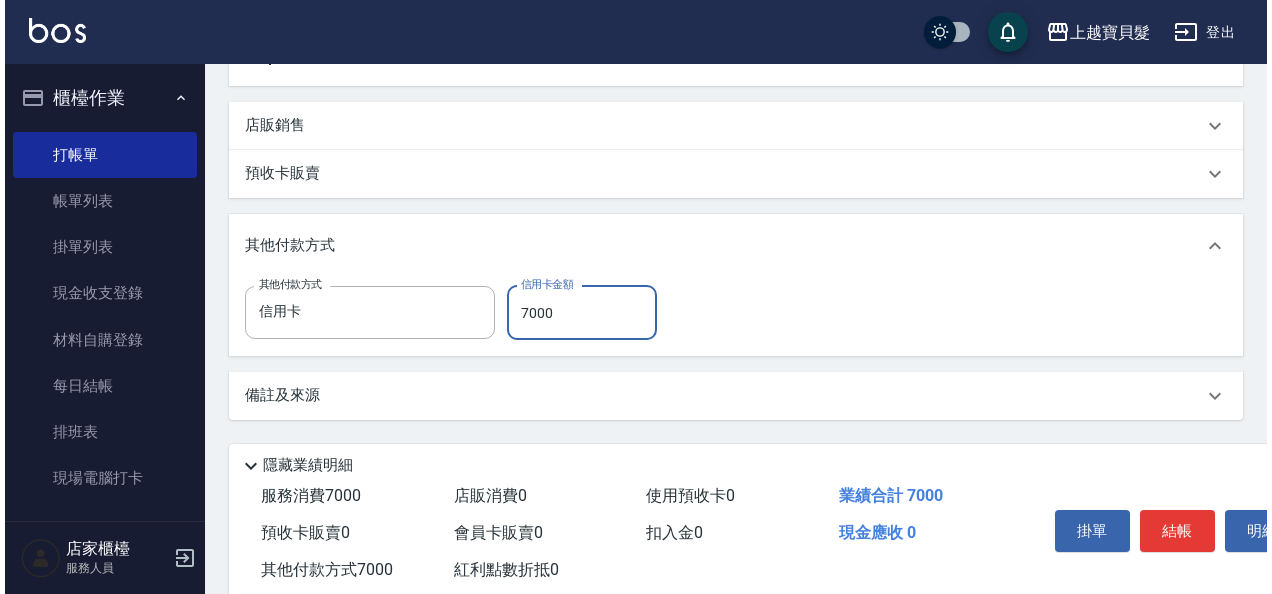scroll, scrollTop: 666, scrollLeft: 0, axis: vertical 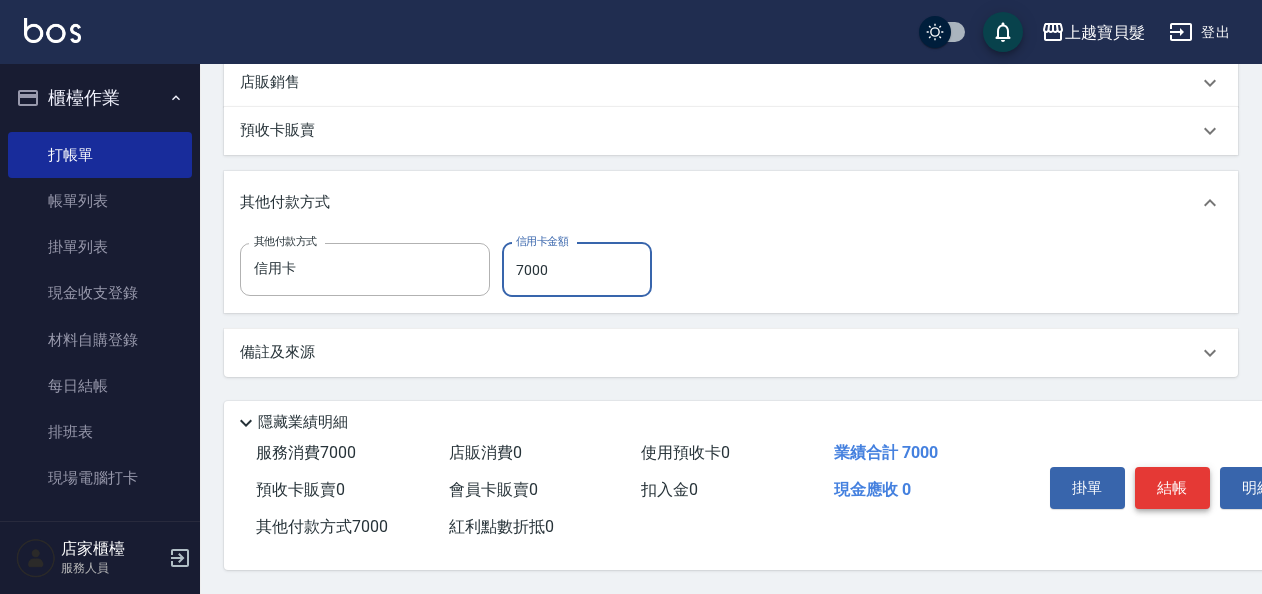 type on "7000" 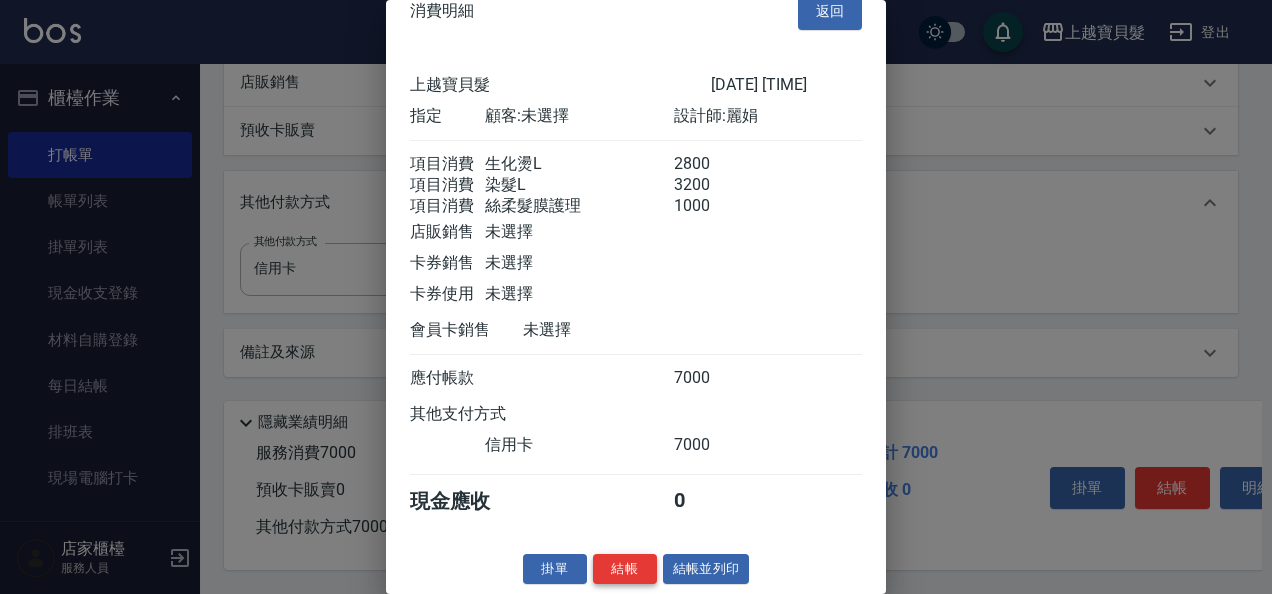 scroll, scrollTop: 52, scrollLeft: 0, axis: vertical 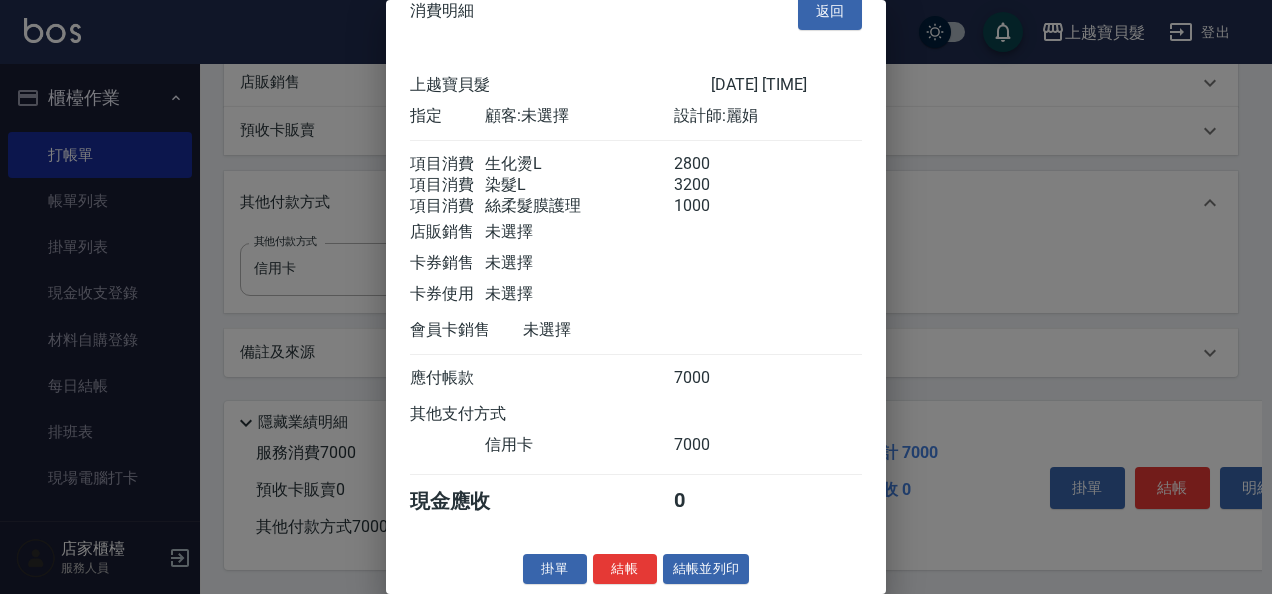 click on "結帳並列印" at bounding box center [706, 569] 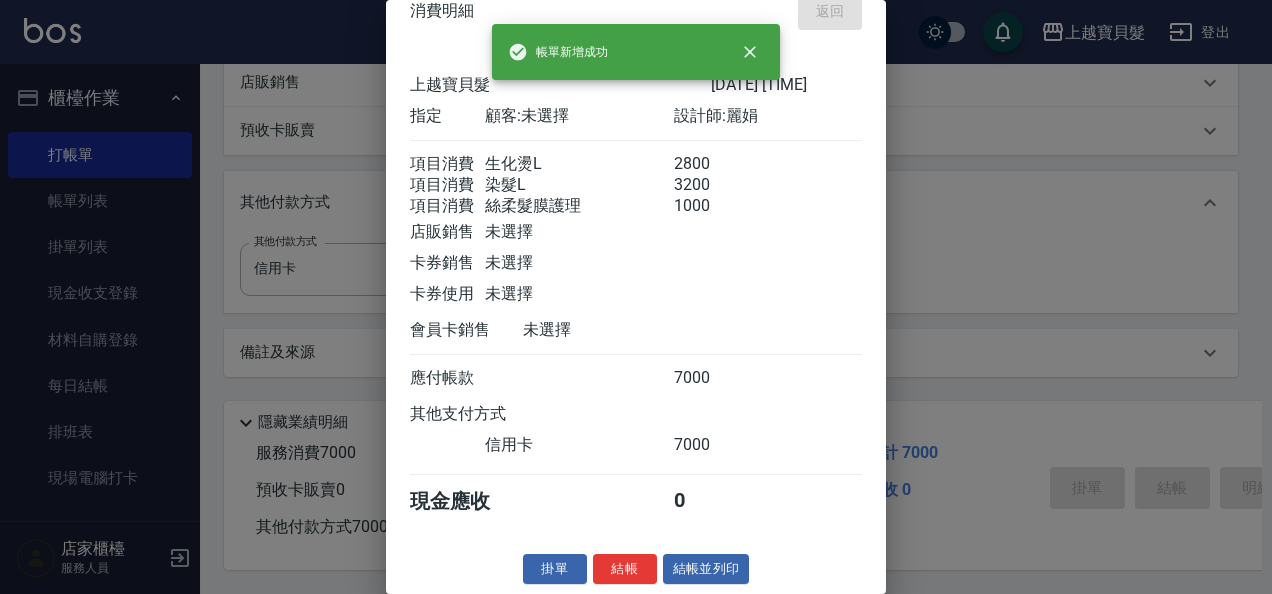 type on "[DATE] [TIME]" 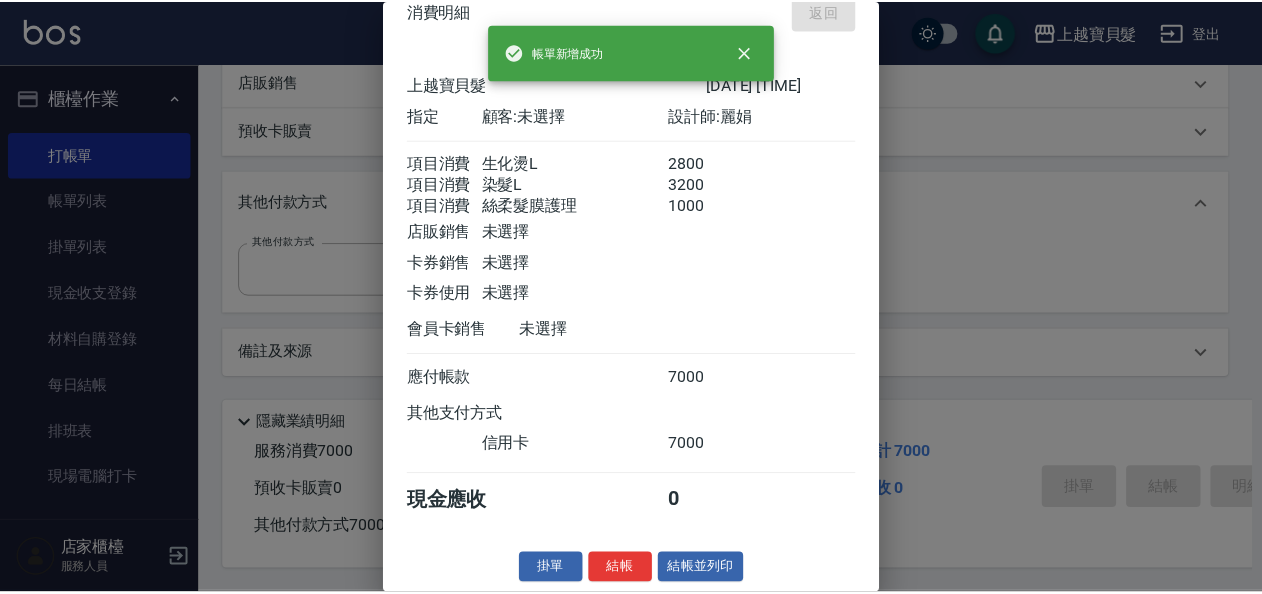 scroll, scrollTop: 0, scrollLeft: 0, axis: both 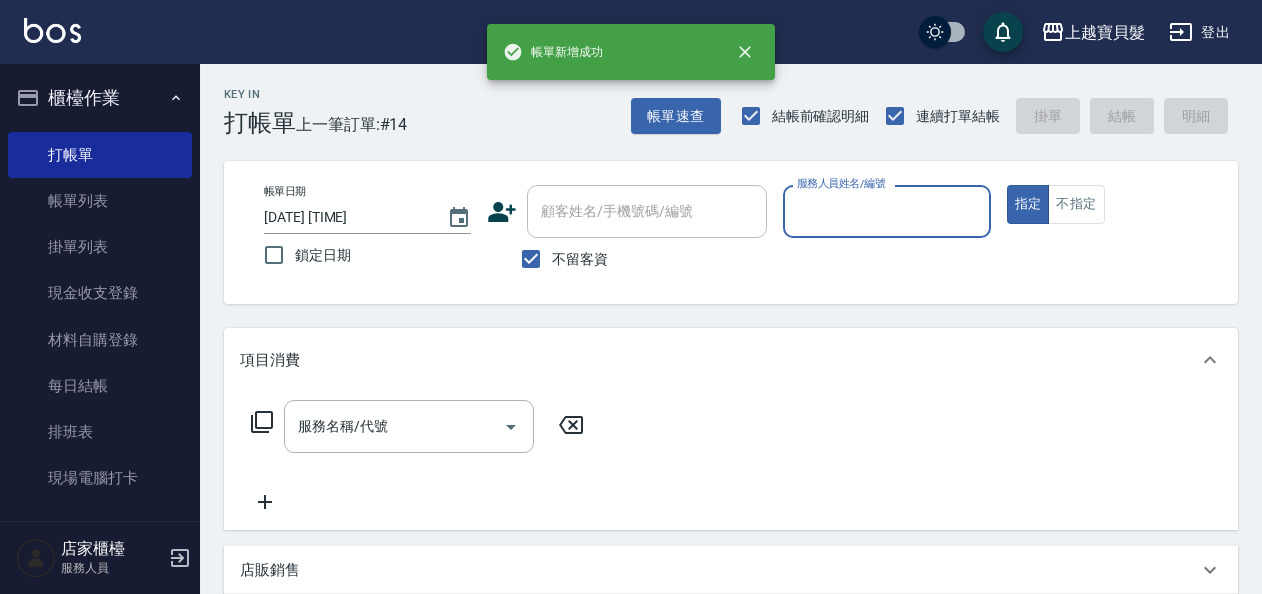 drag, startPoint x: 814, startPoint y: 207, endPoint x: 820, endPoint y: 234, distance: 27.658634 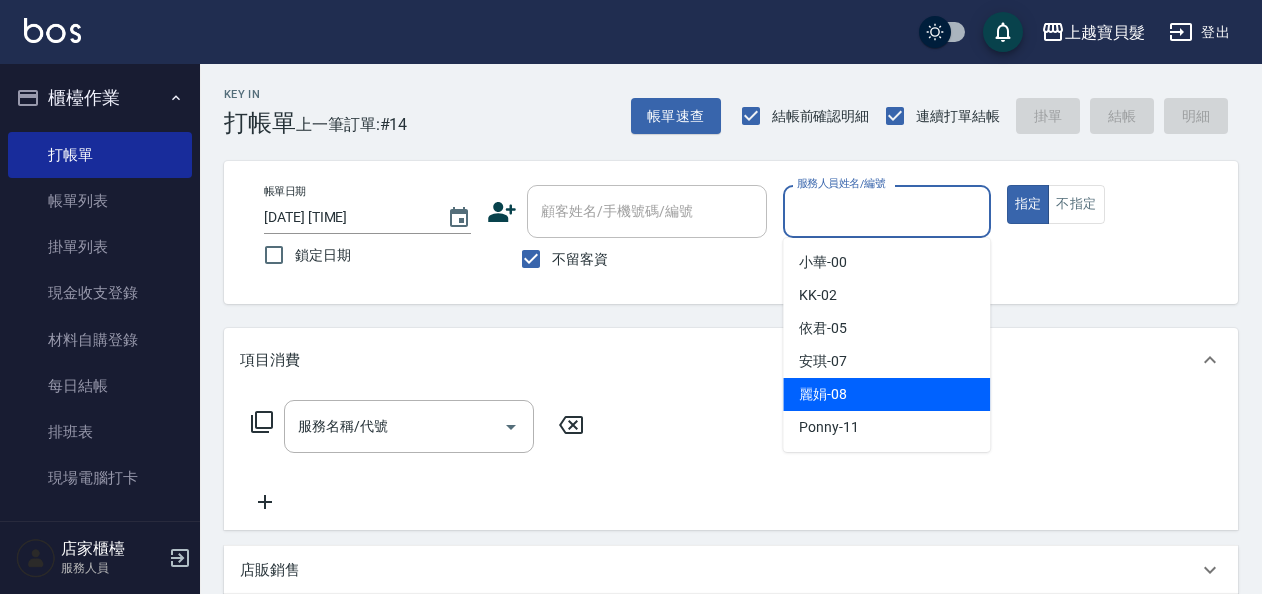 drag, startPoint x: 851, startPoint y: 400, endPoint x: 784, endPoint y: 376, distance: 71.168816 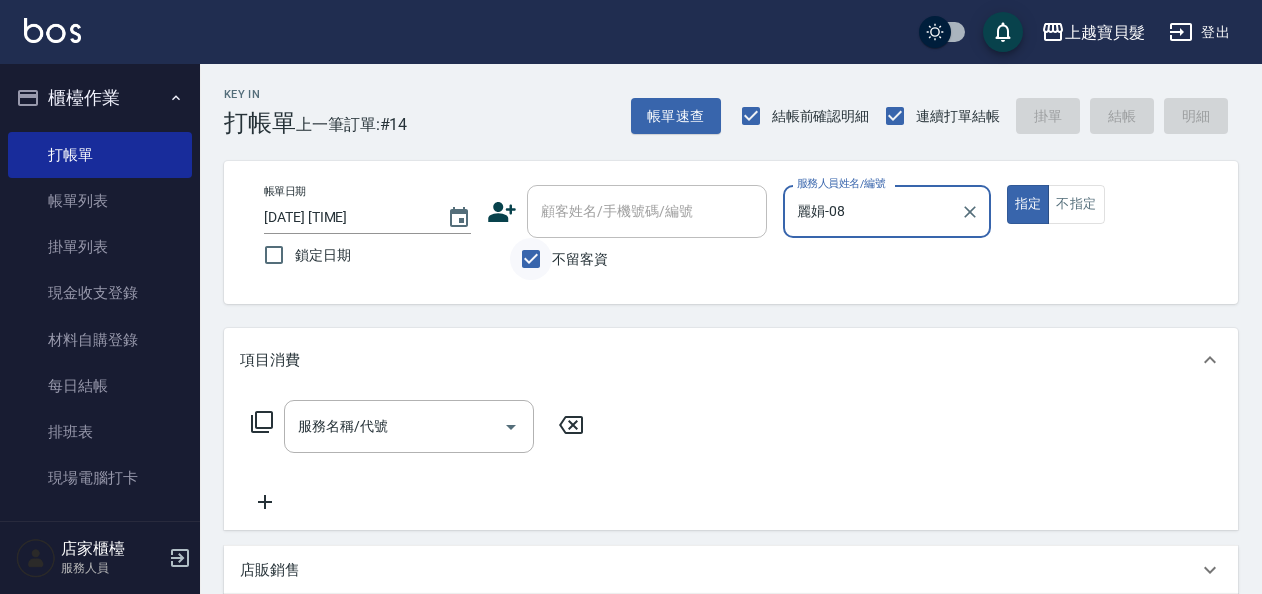 drag, startPoint x: 538, startPoint y: 262, endPoint x: 549, endPoint y: 248, distance: 17.804493 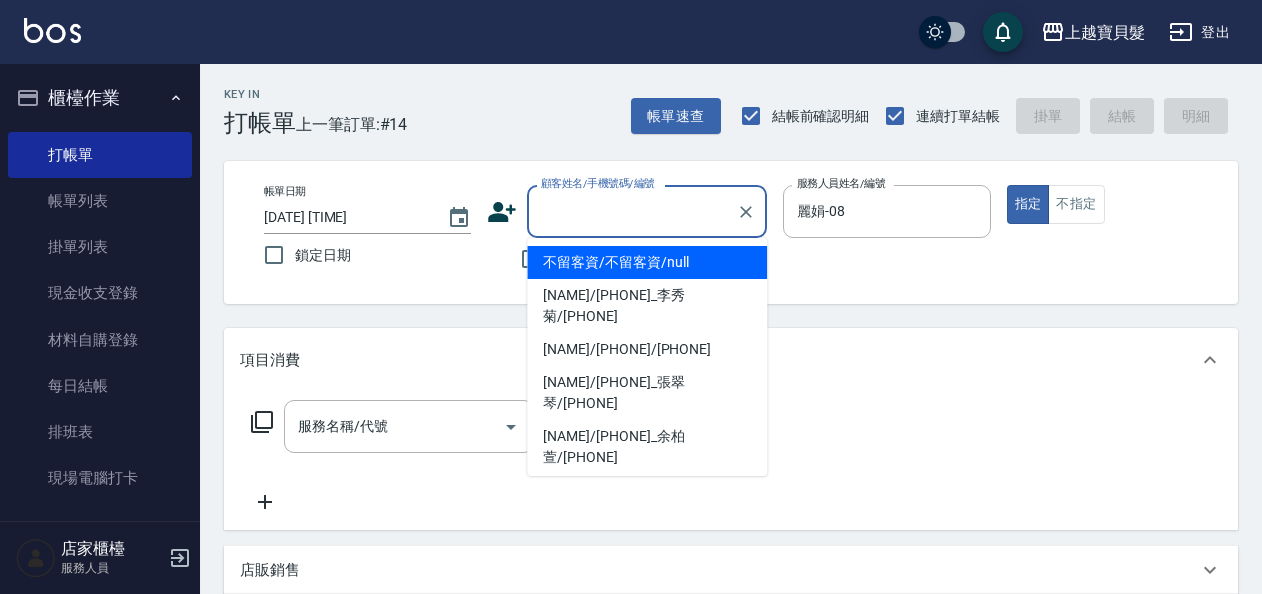 click on "顧客姓名/手機號碼/編號" at bounding box center [632, 211] 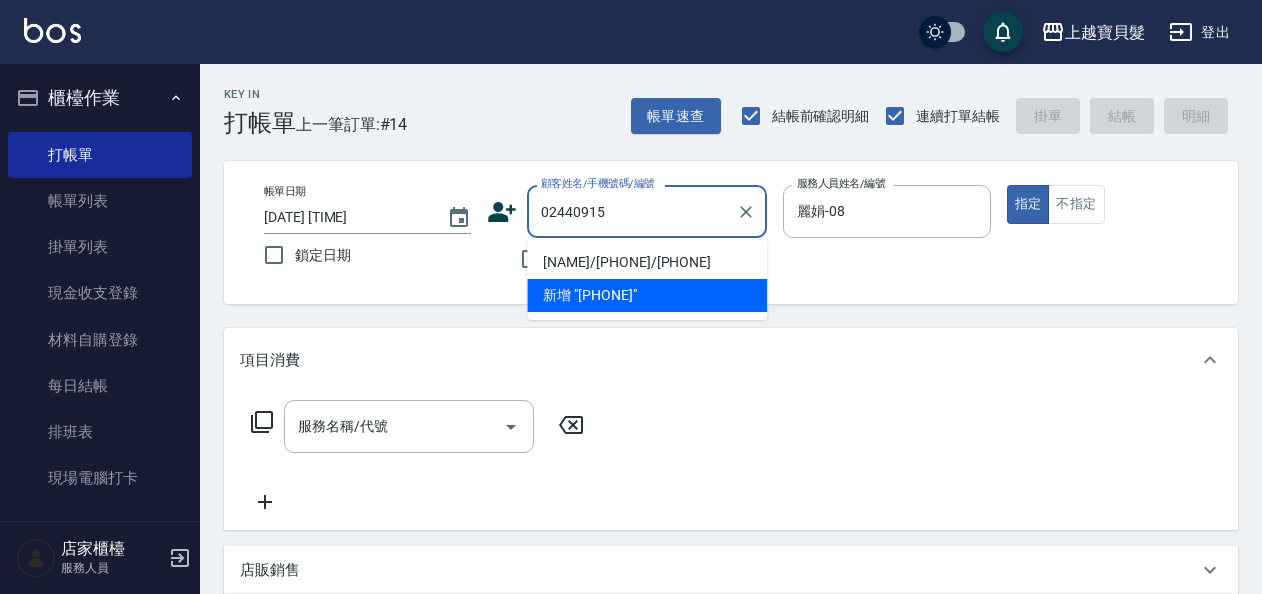 type on "02440915" 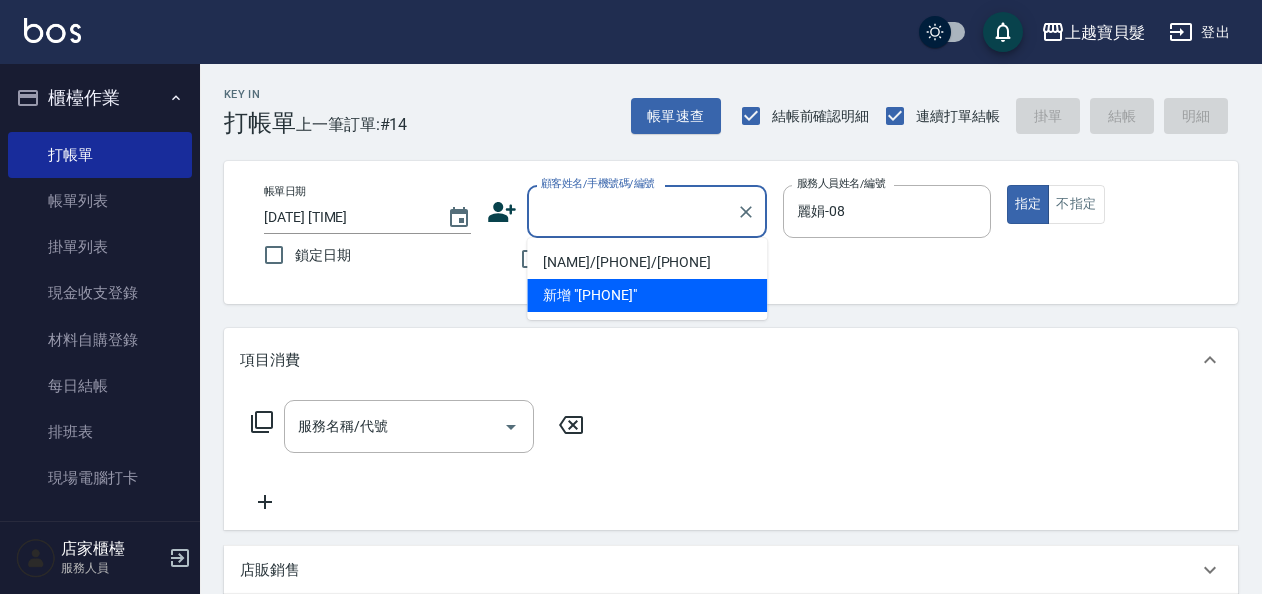 click 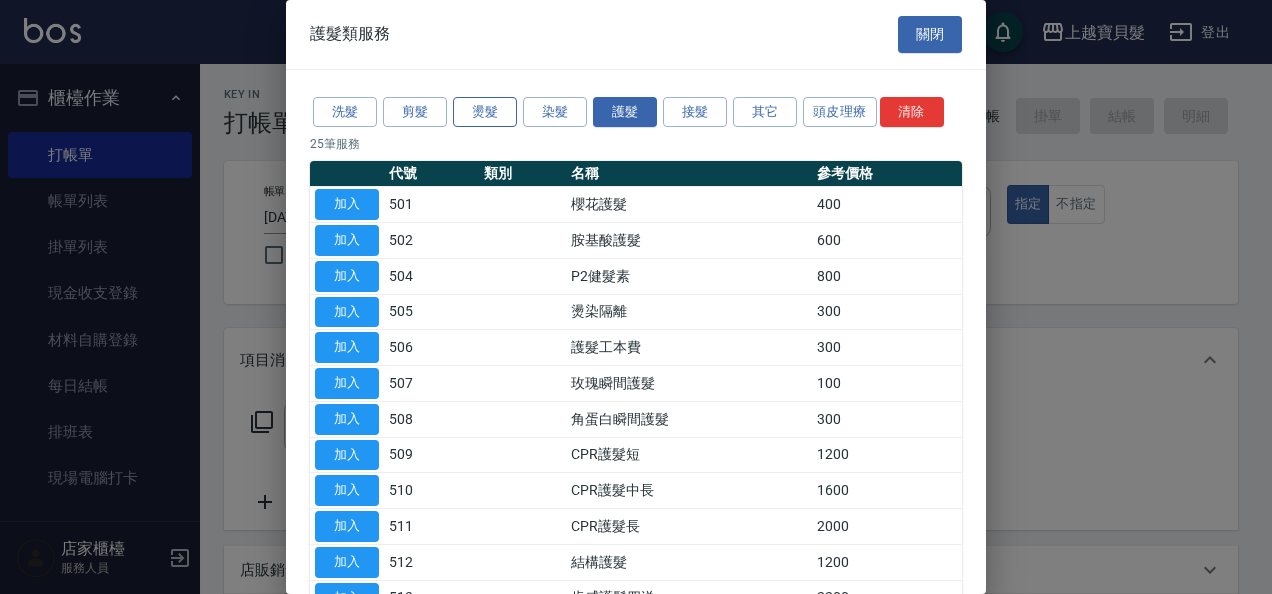 click on "燙髮" at bounding box center [485, 112] 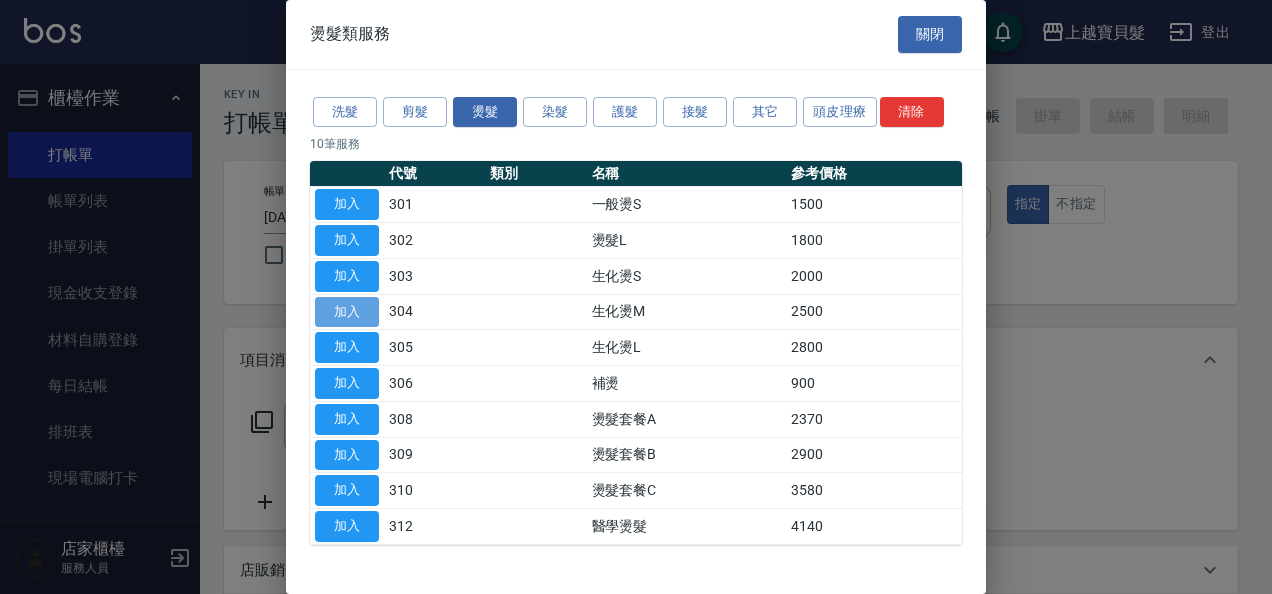 click on "加入" at bounding box center (347, 312) 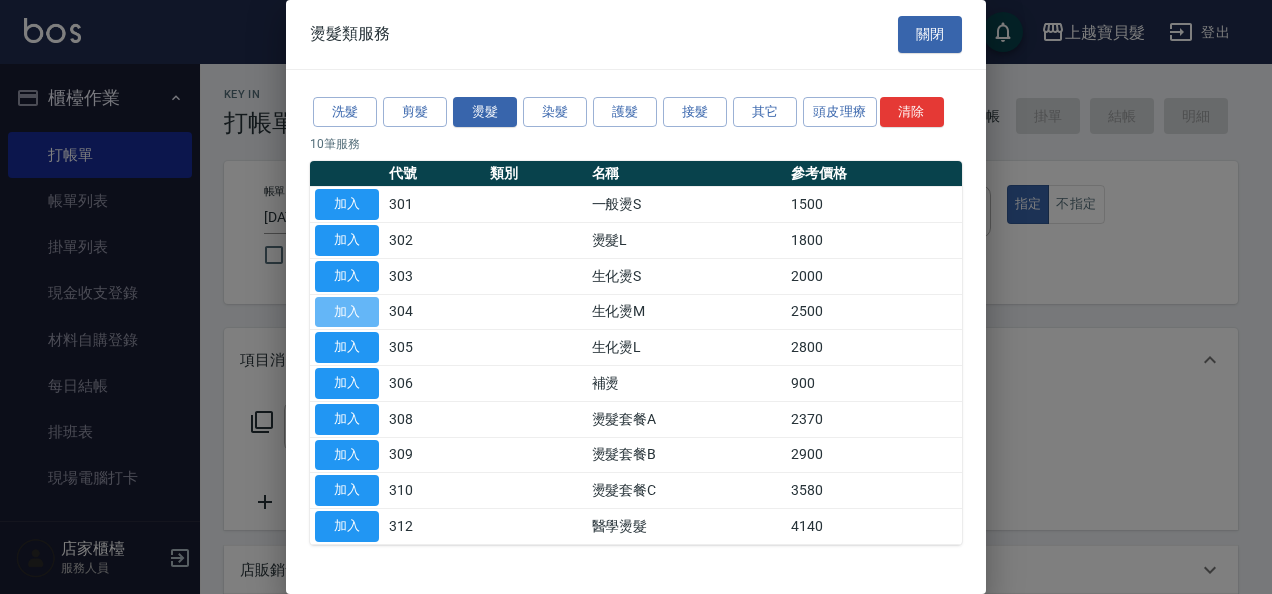 type on "生化燙M(304)" 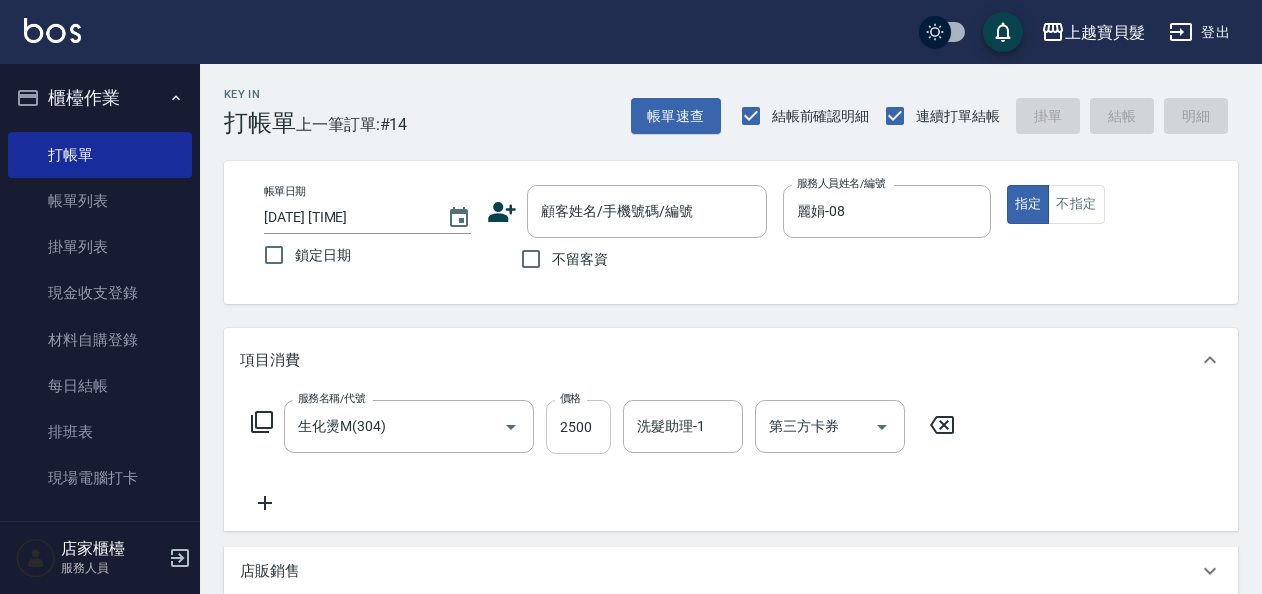 click on "2500" at bounding box center (578, 427) 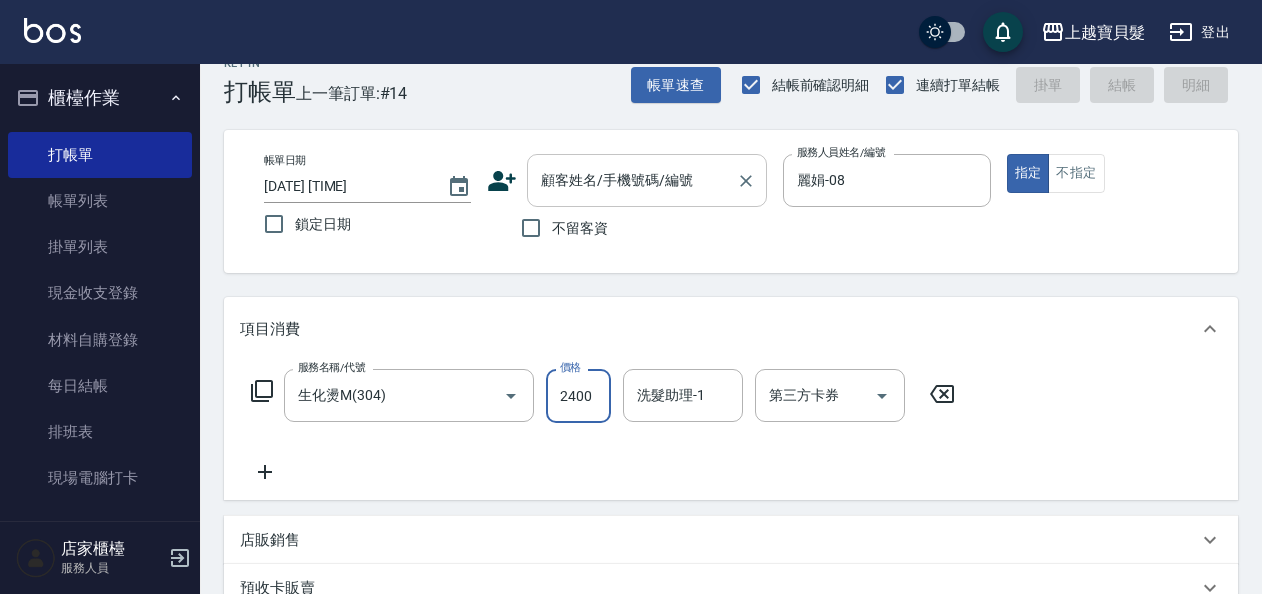 scroll, scrollTop: 0, scrollLeft: 0, axis: both 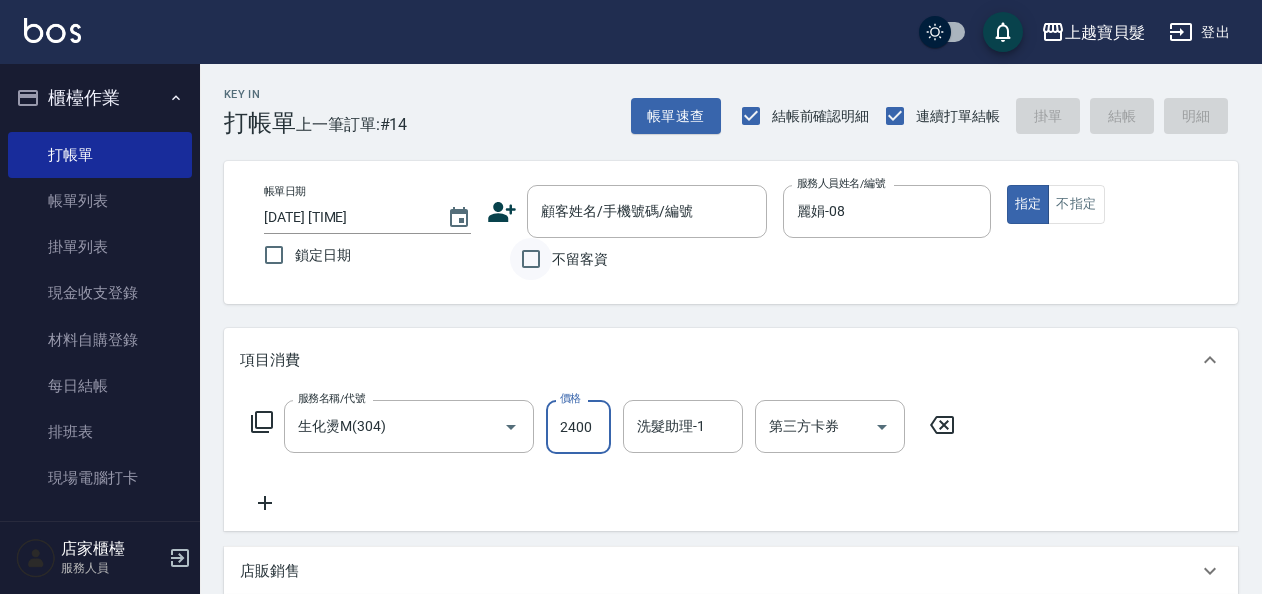 type on "2400" 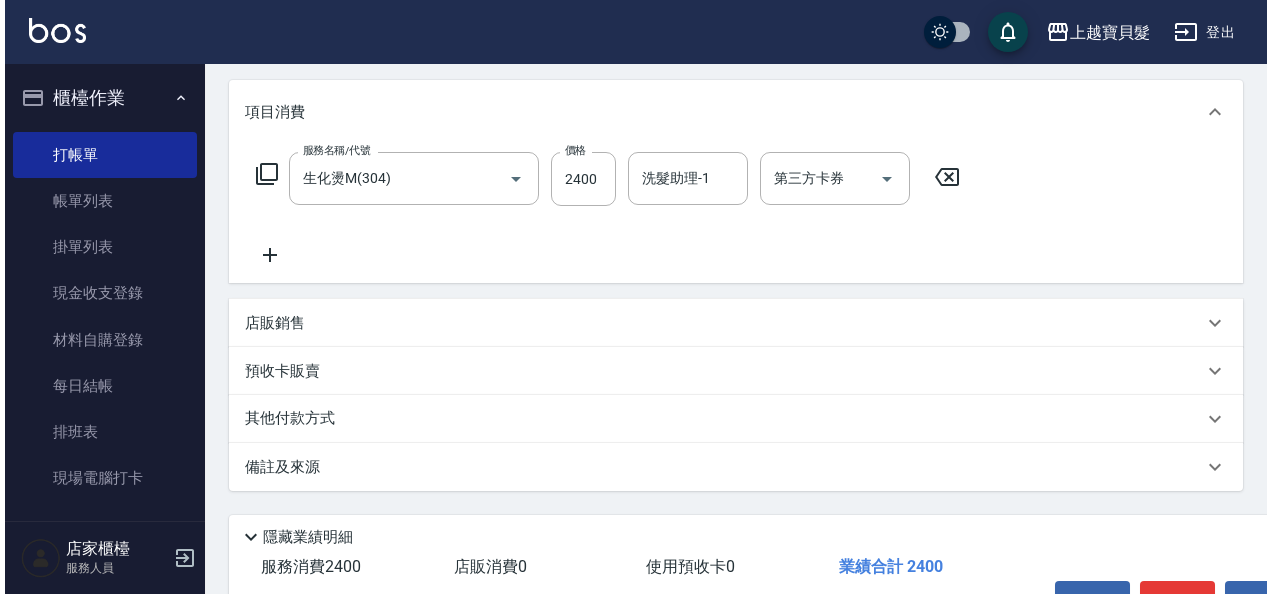 scroll, scrollTop: 369, scrollLeft: 0, axis: vertical 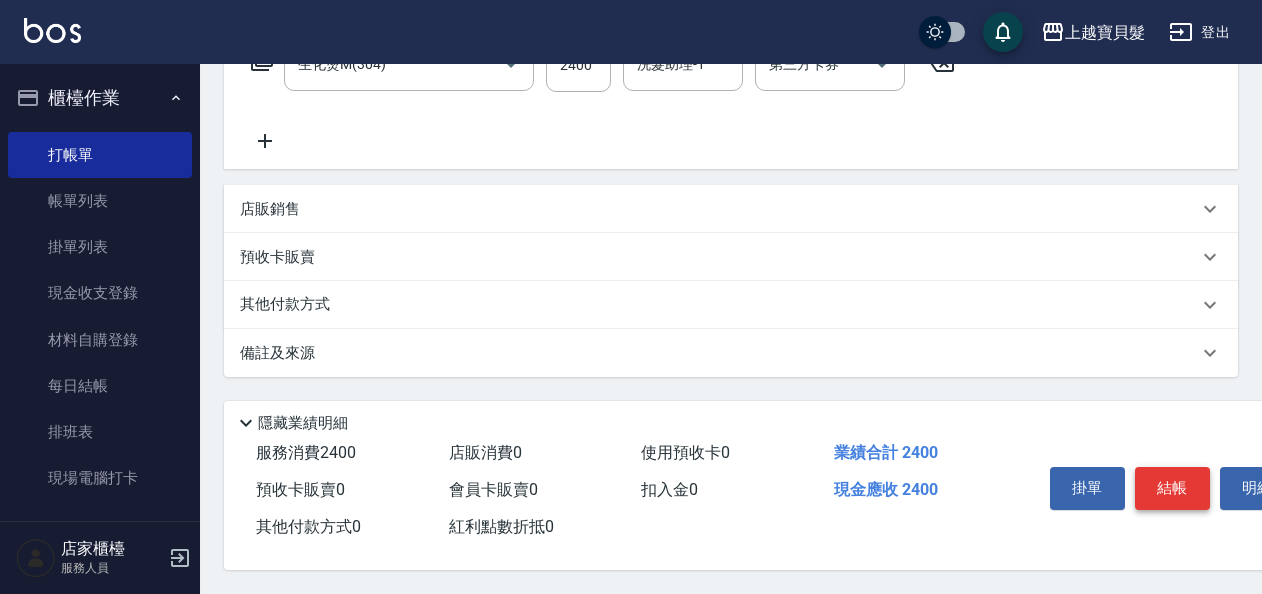 click on "結帳" at bounding box center [1172, 488] 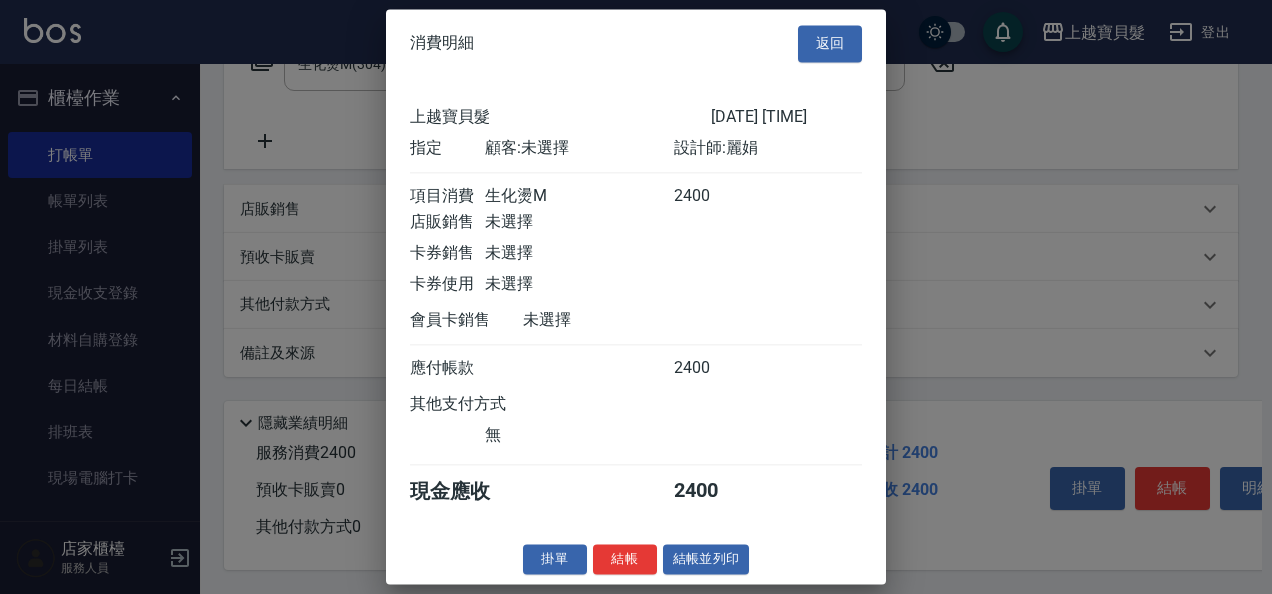 scroll, scrollTop: 5, scrollLeft: 0, axis: vertical 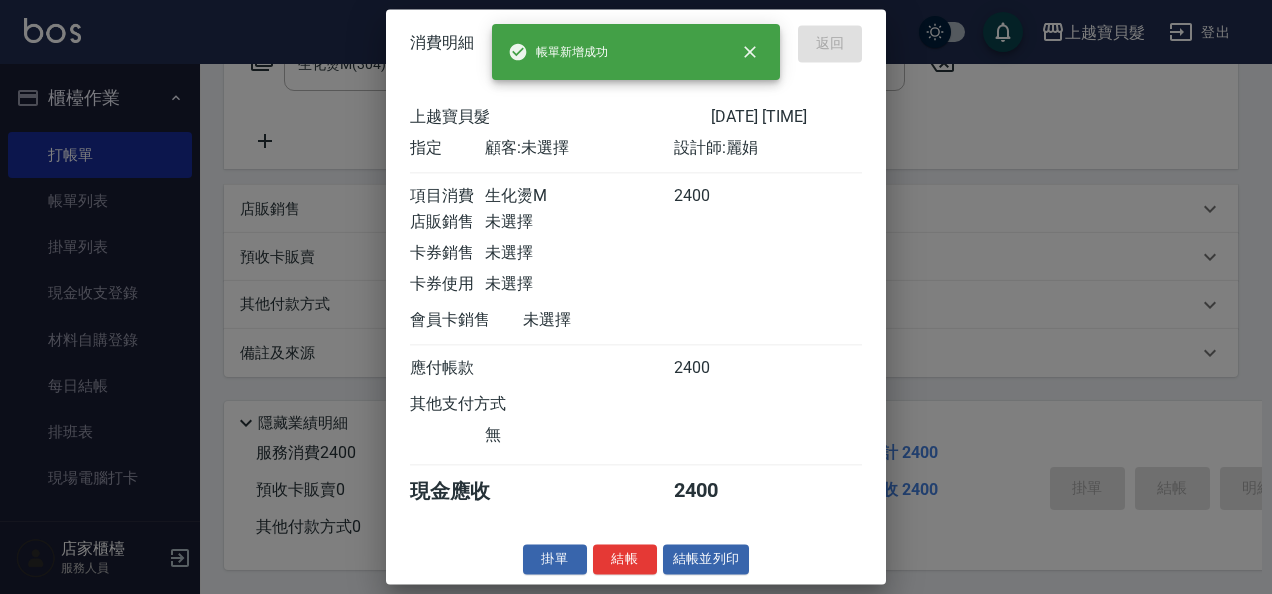type 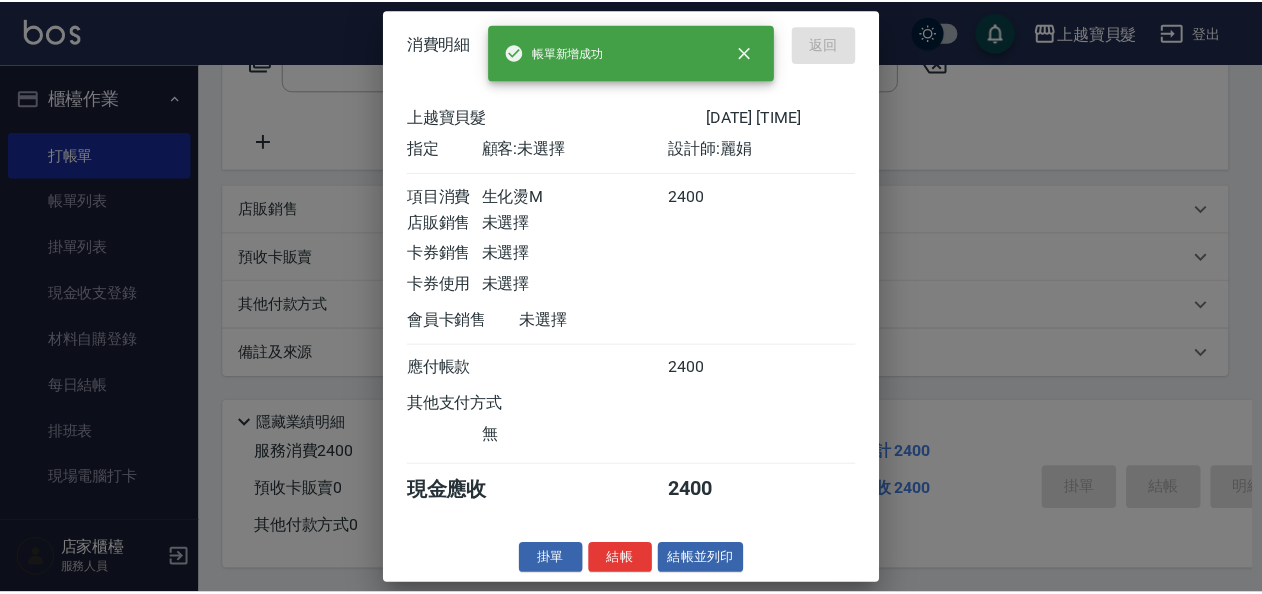 scroll, scrollTop: 0, scrollLeft: 0, axis: both 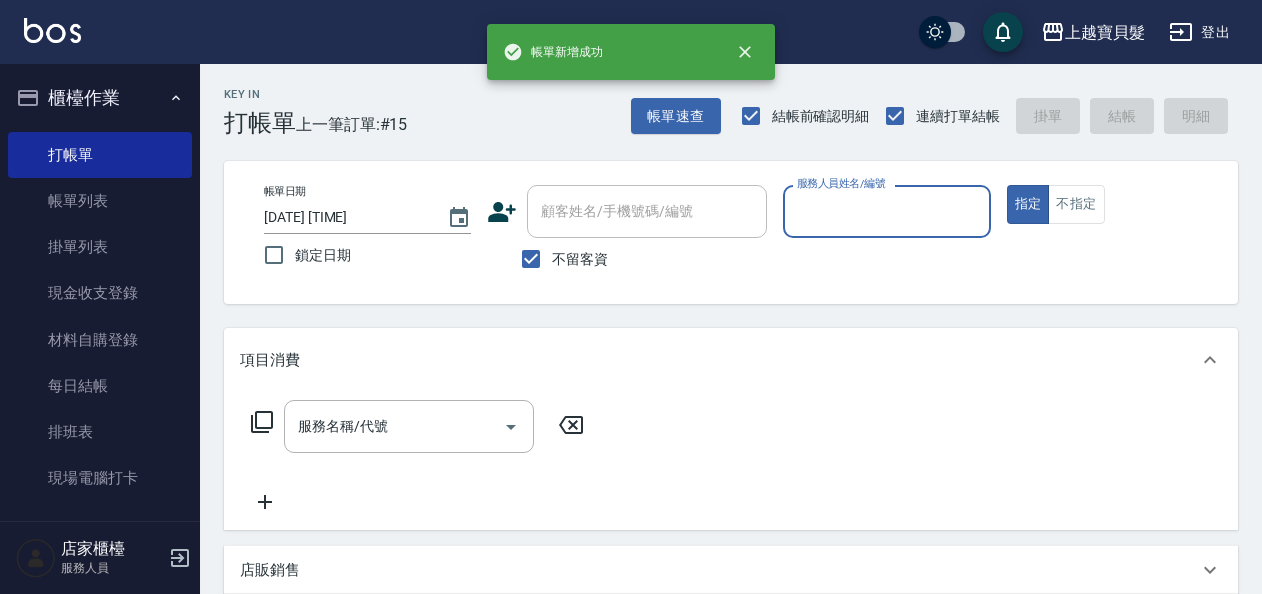click on "服務人員姓名/編號" at bounding box center [886, 211] 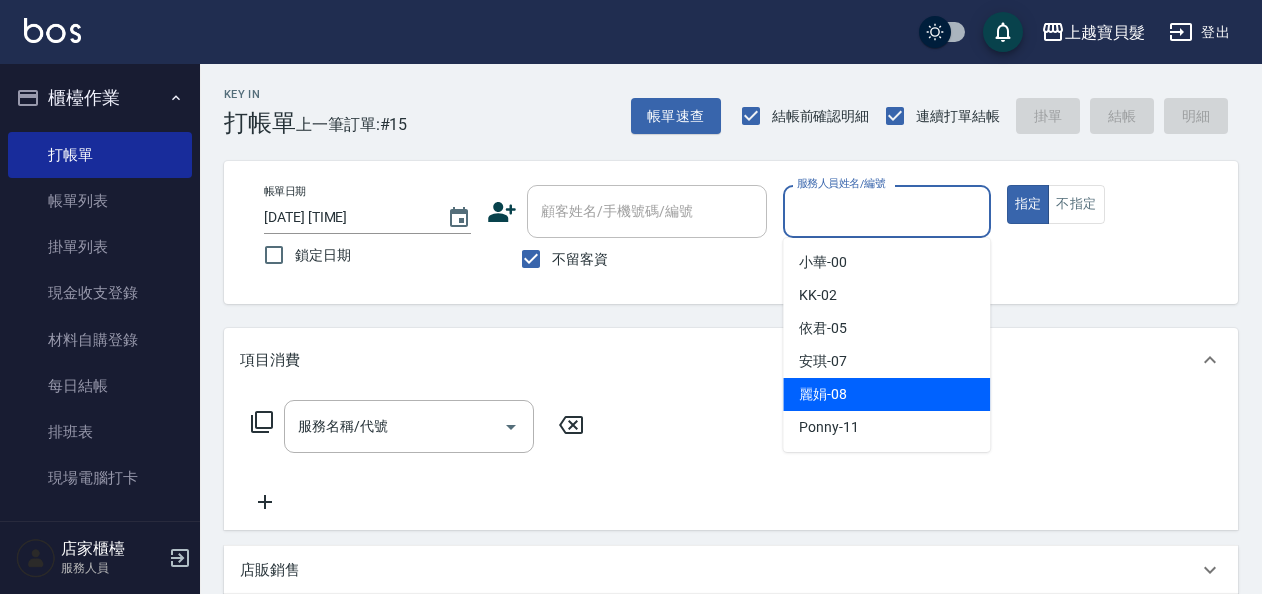 click on "麗娟 -08" at bounding box center [823, 394] 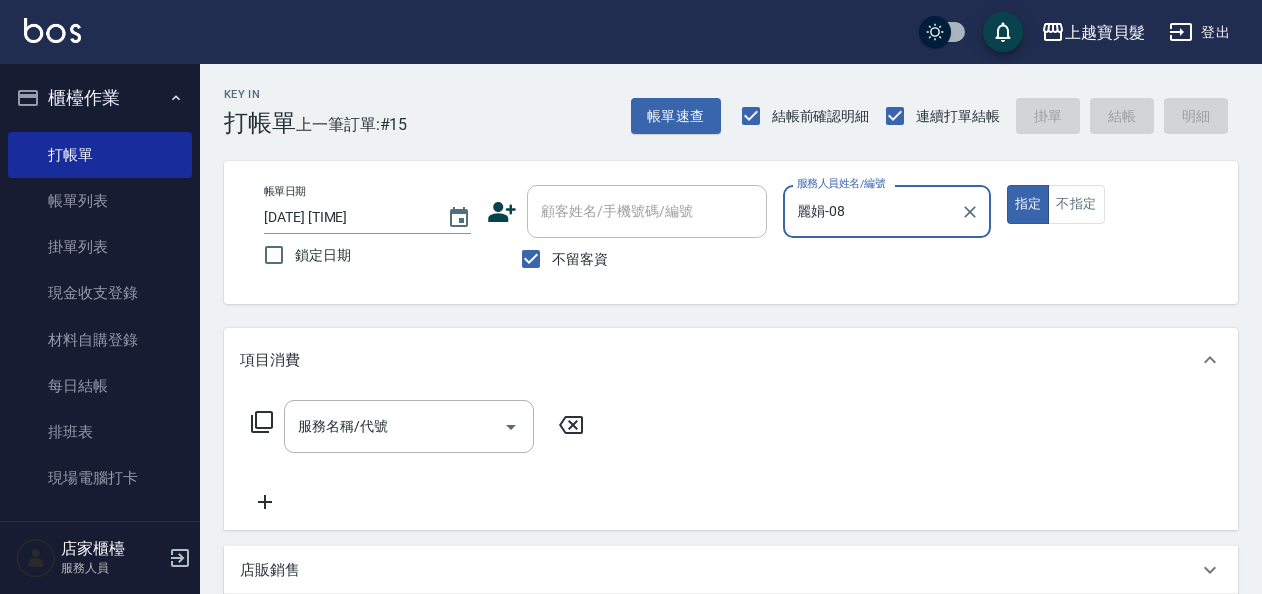 click 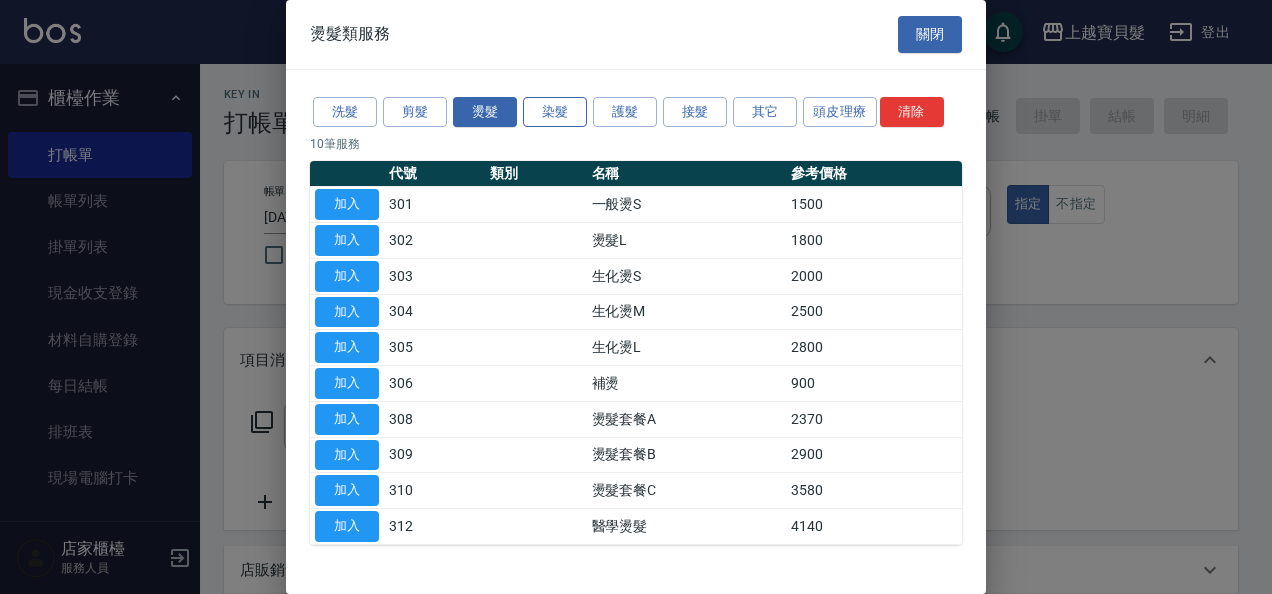 click on "染髮" at bounding box center [555, 112] 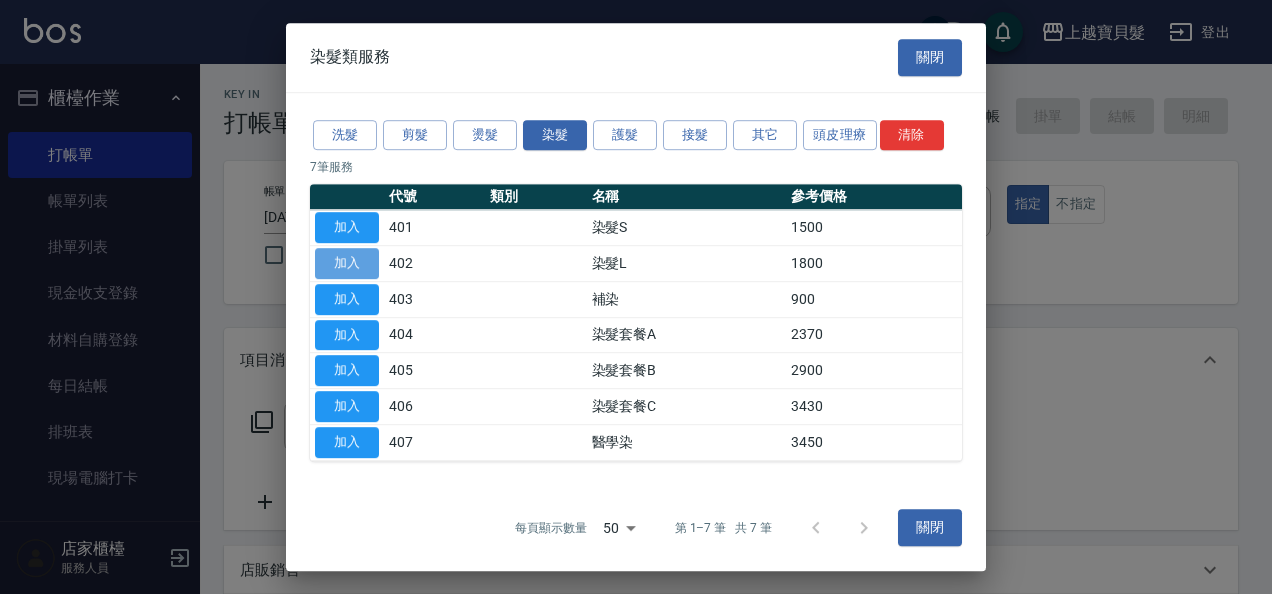 click on "加入" at bounding box center [347, 263] 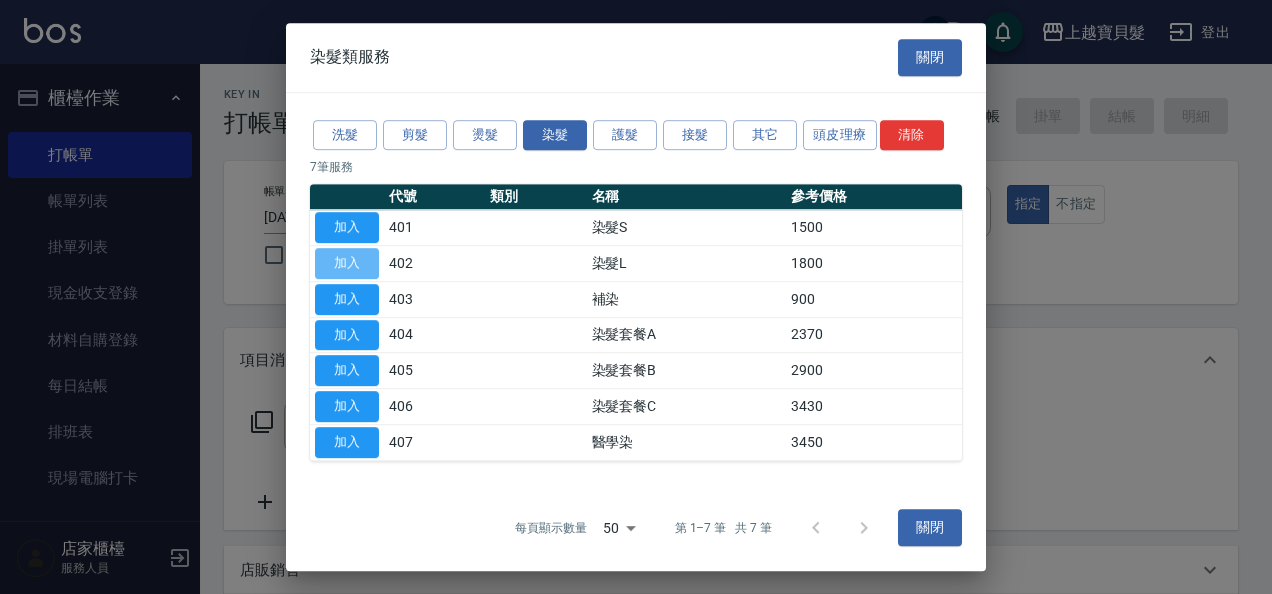 type on "染髮L(402)" 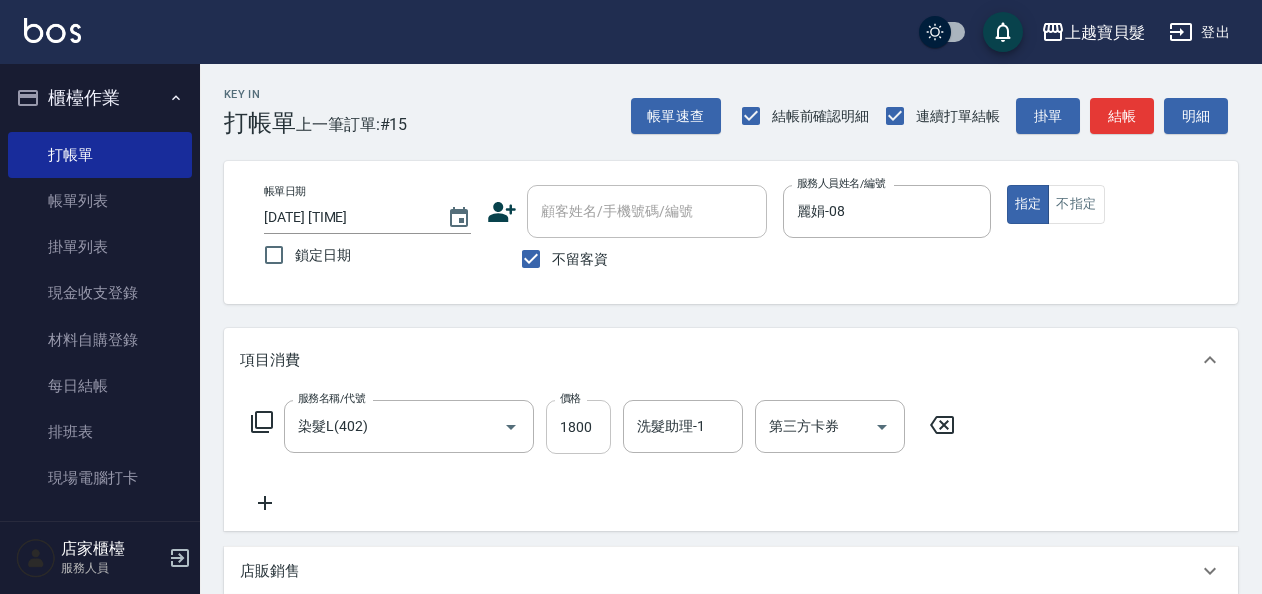 click on "1800" at bounding box center (578, 427) 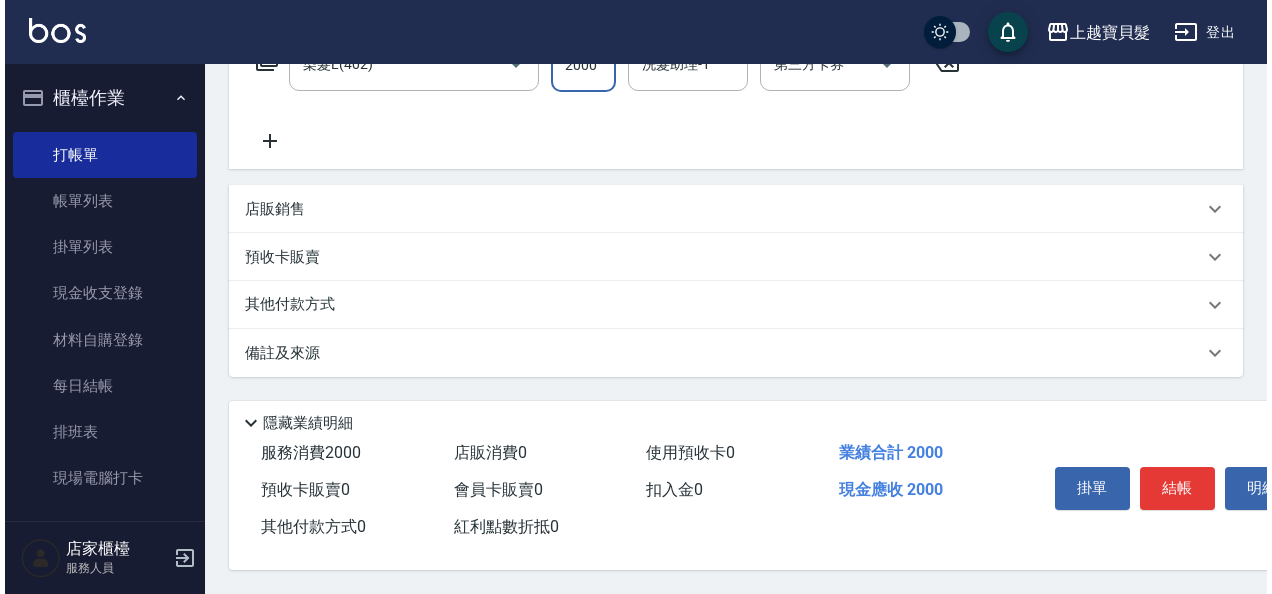 scroll, scrollTop: 369, scrollLeft: 0, axis: vertical 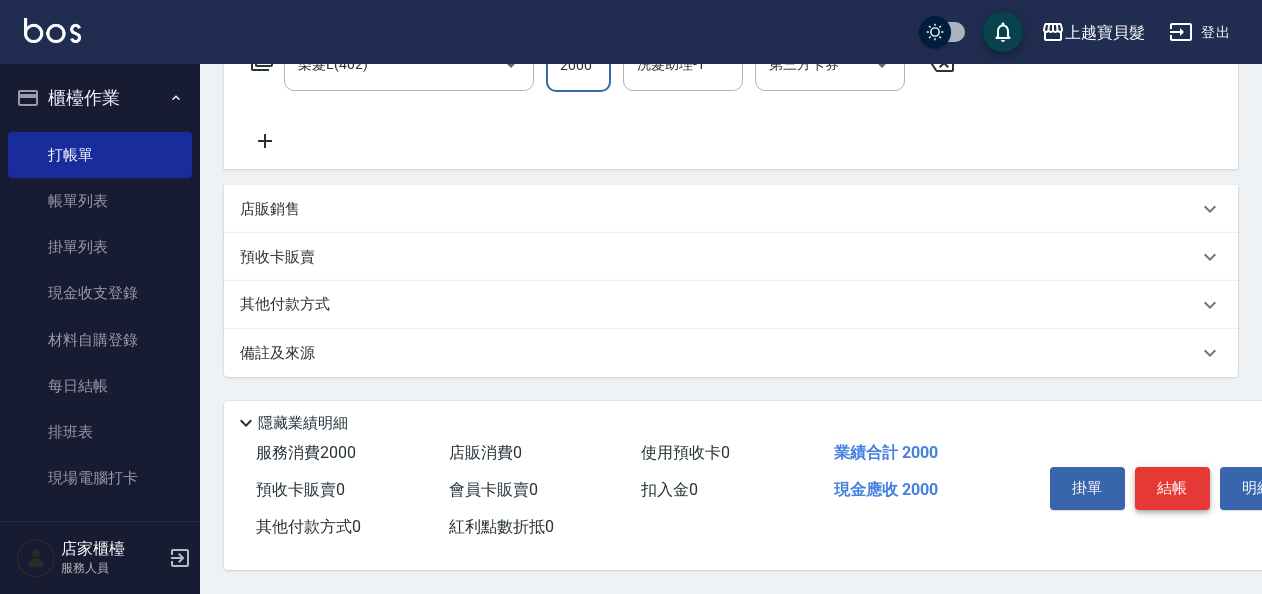 type on "2000" 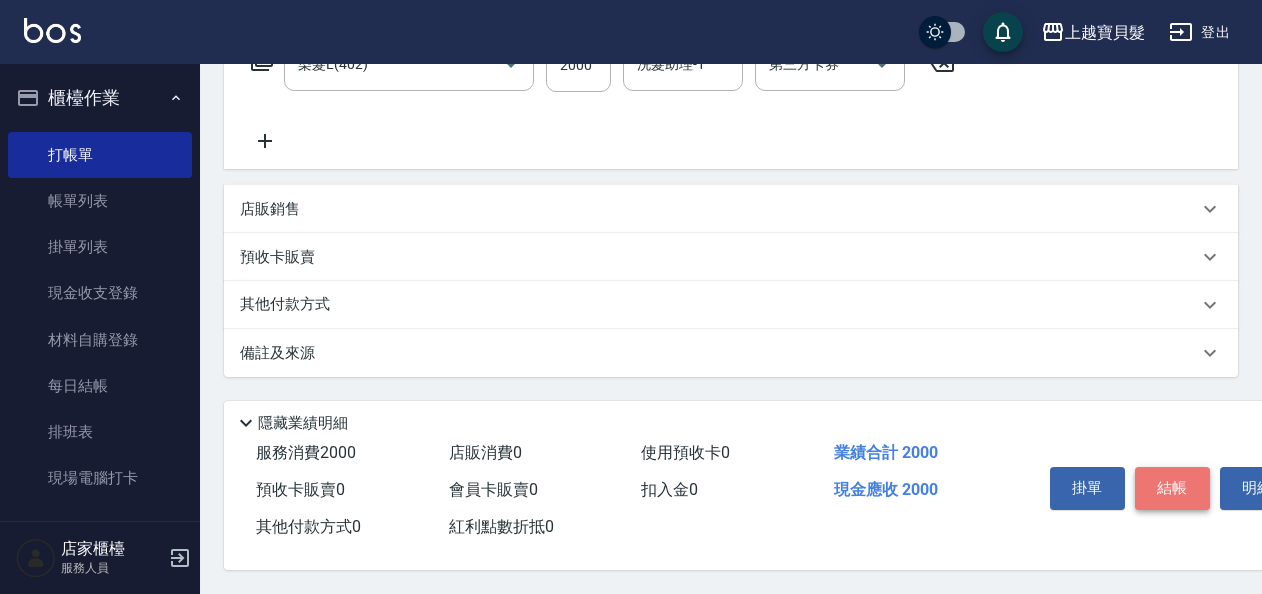 click on "結帳" at bounding box center [1172, 488] 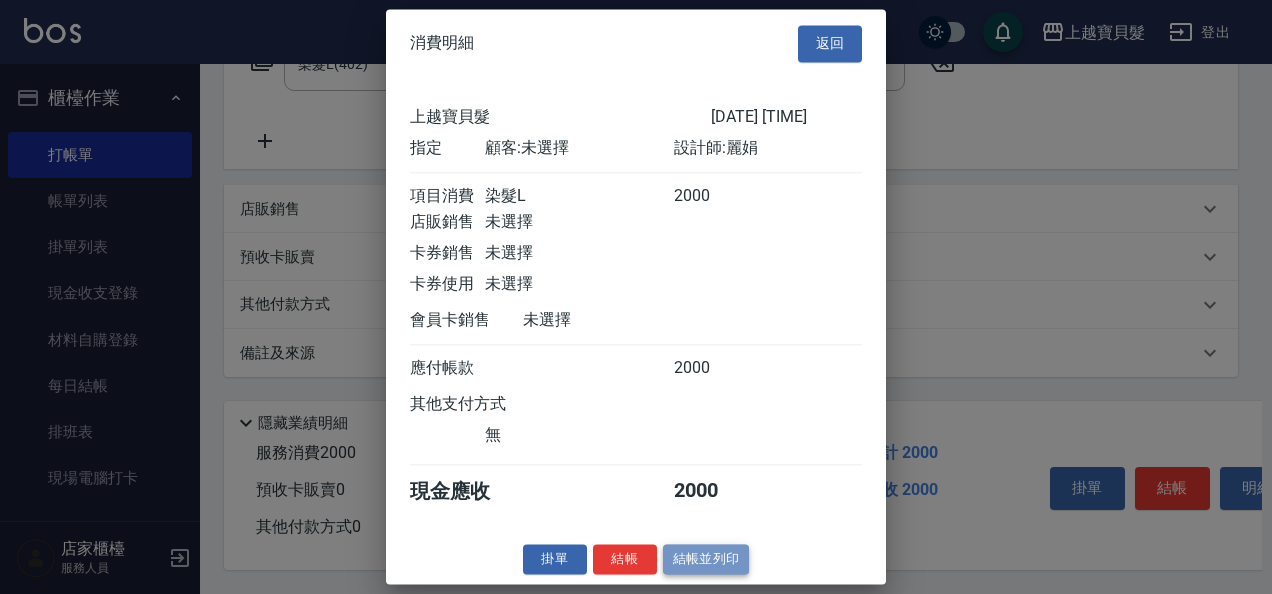 click on "結帳並列印" at bounding box center (706, 559) 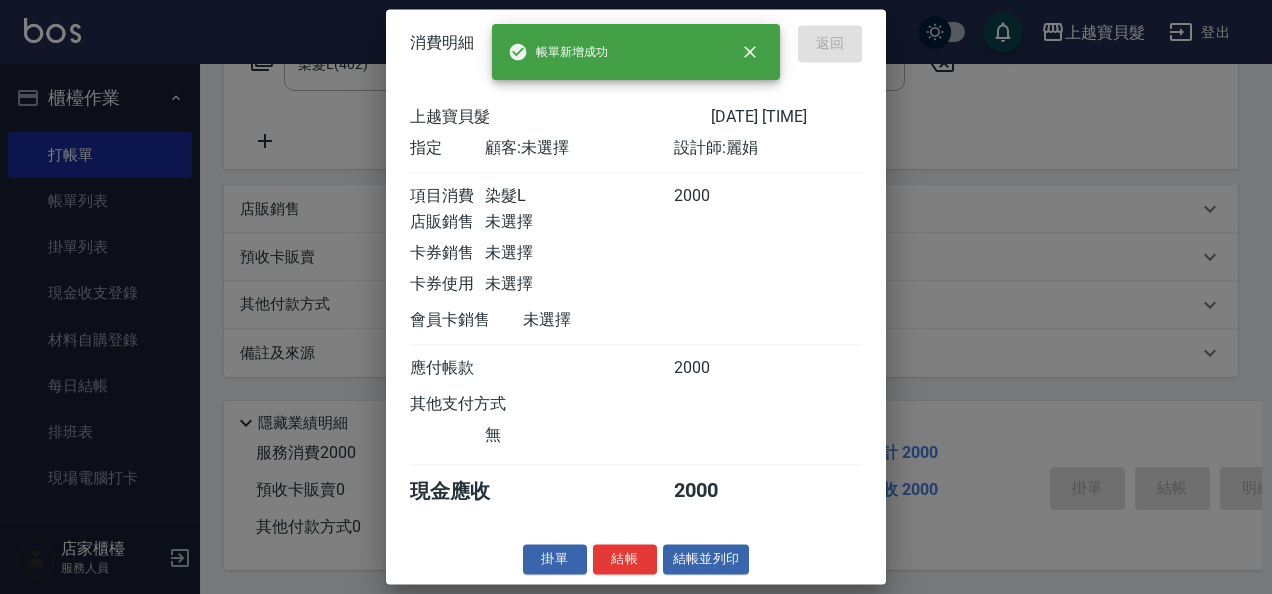 type 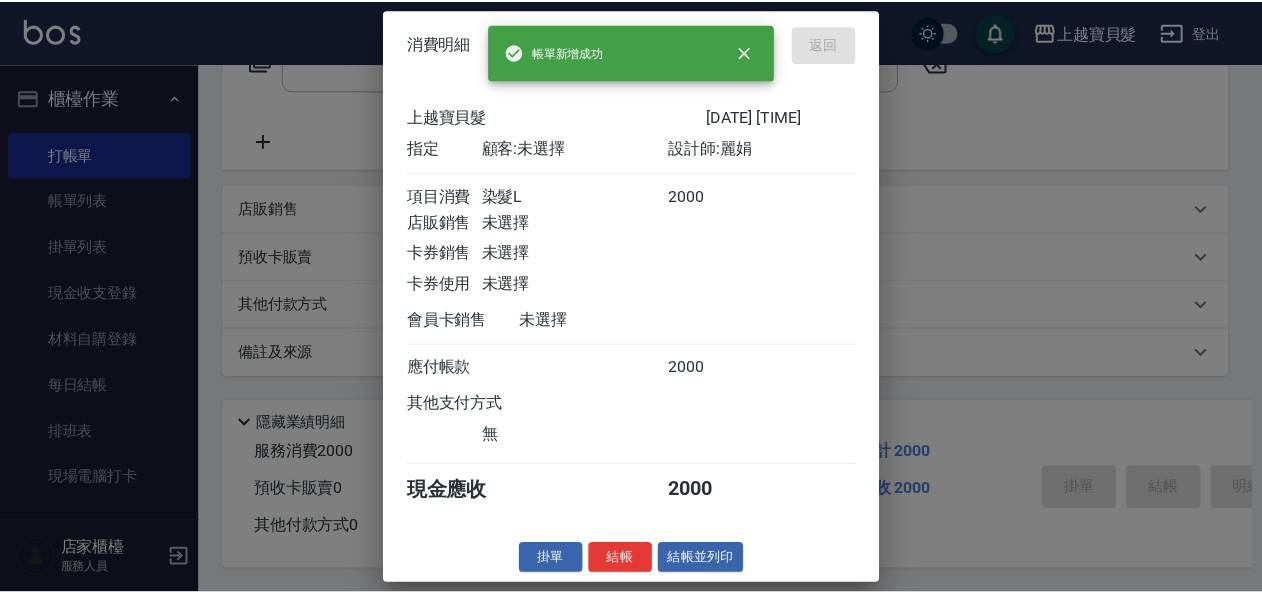 scroll, scrollTop: 0, scrollLeft: 0, axis: both 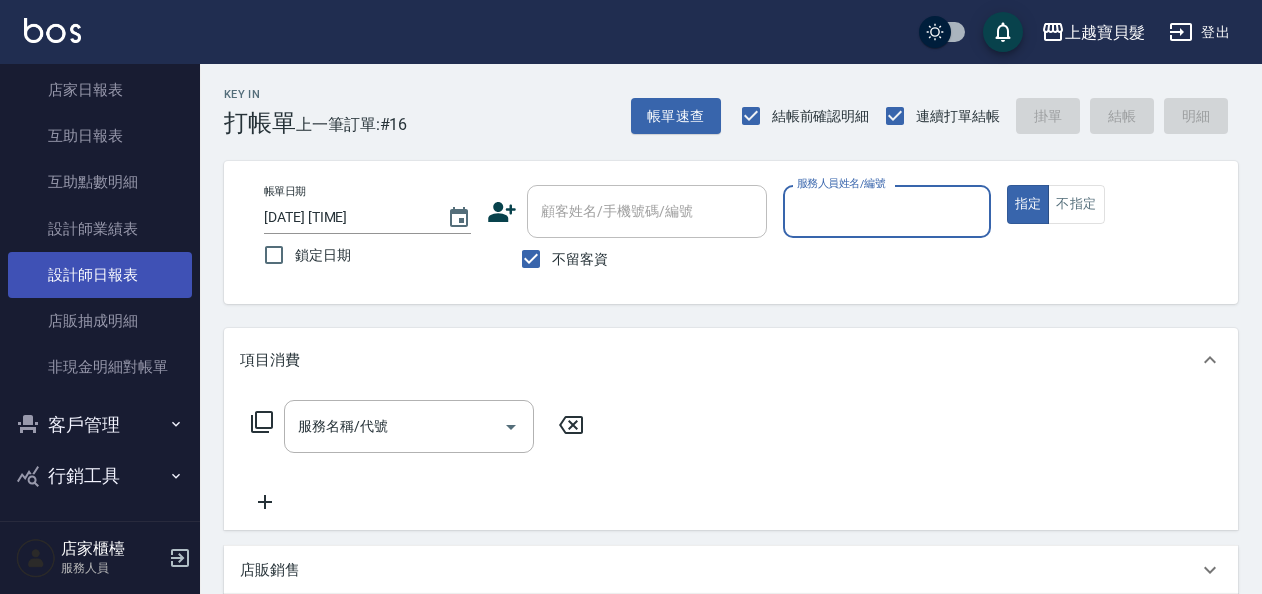 click on "設計師日報表" at bounding box center [100, 275] 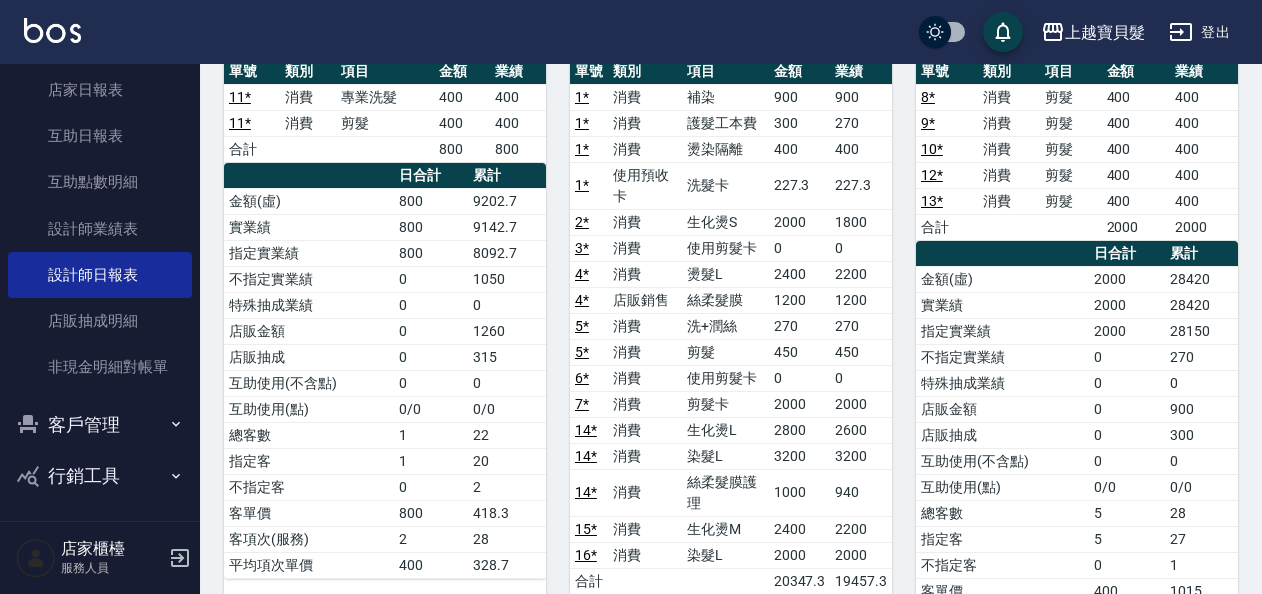scroll, scrollTop: 100, scrollLeft: 0, axis: vertical 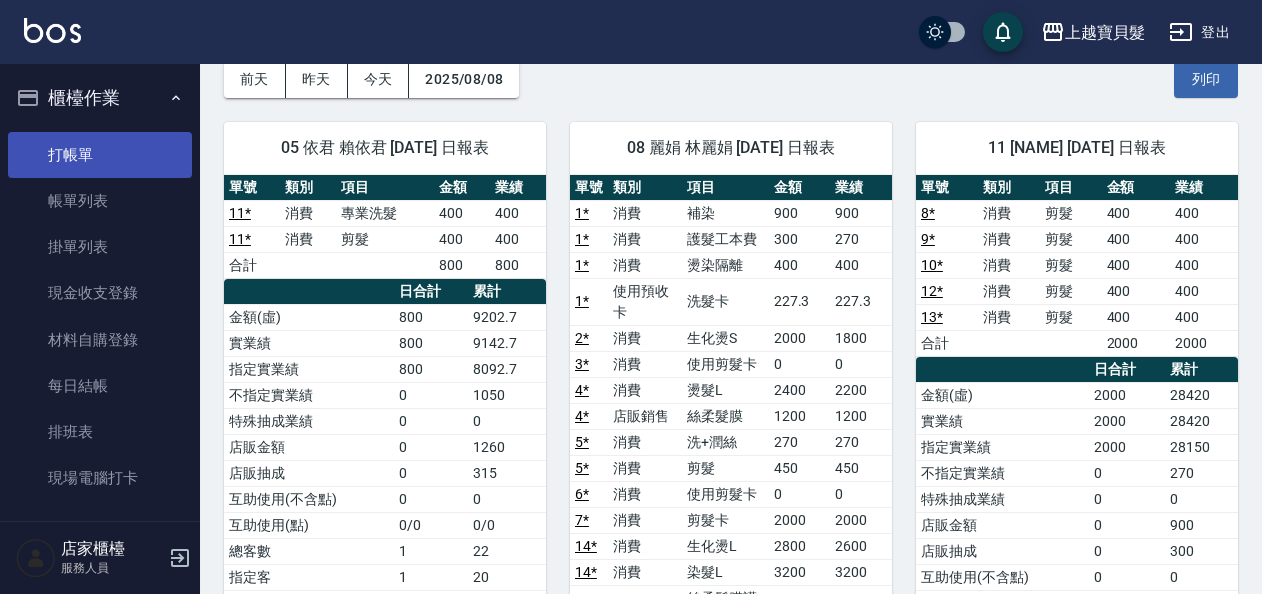 click on "打帳單" at bounding box center [100, 155] 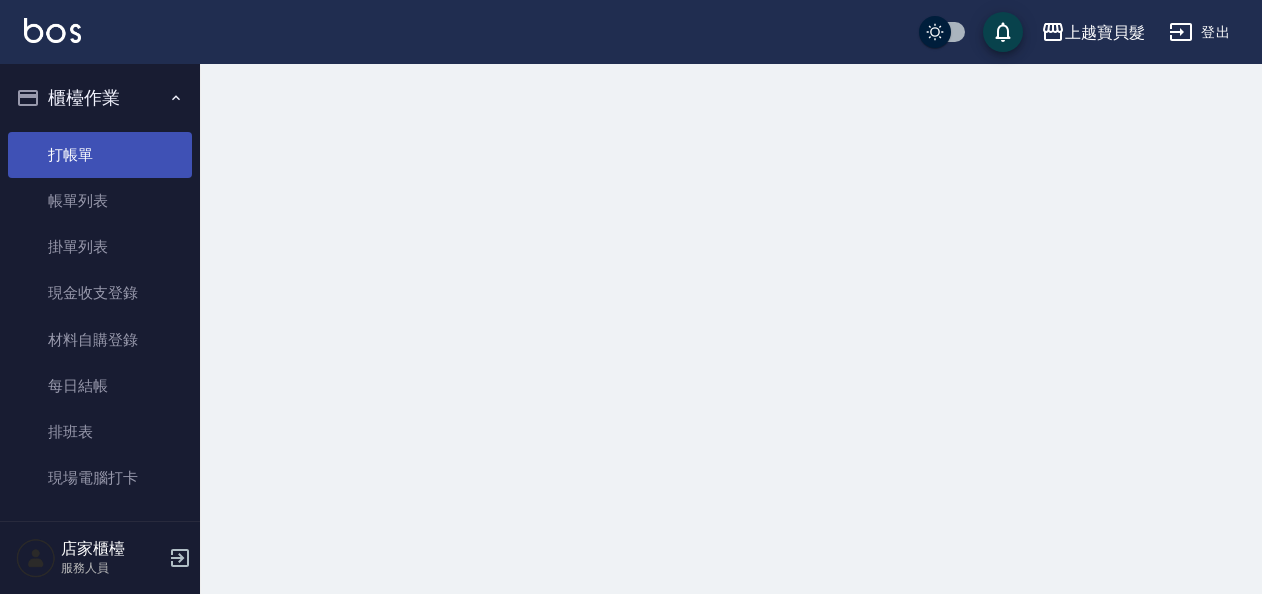 scroll, scrollTop: 0, scrollLeft: 0, axis: both 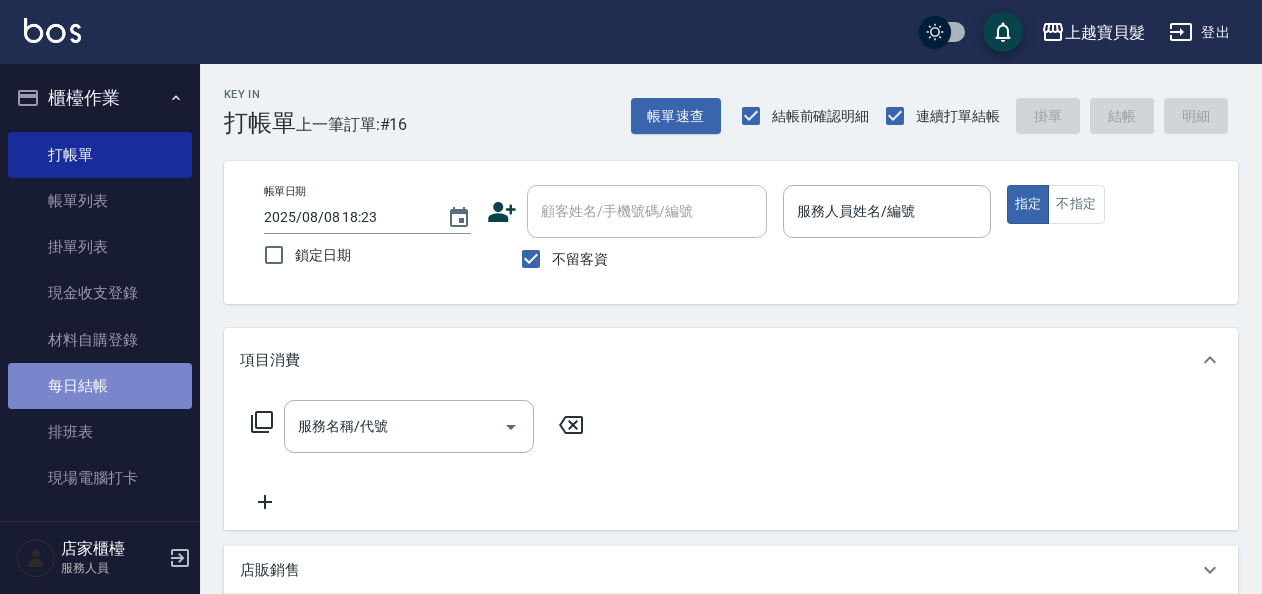 click on "每日結帳" at bounding box center (100, 386) 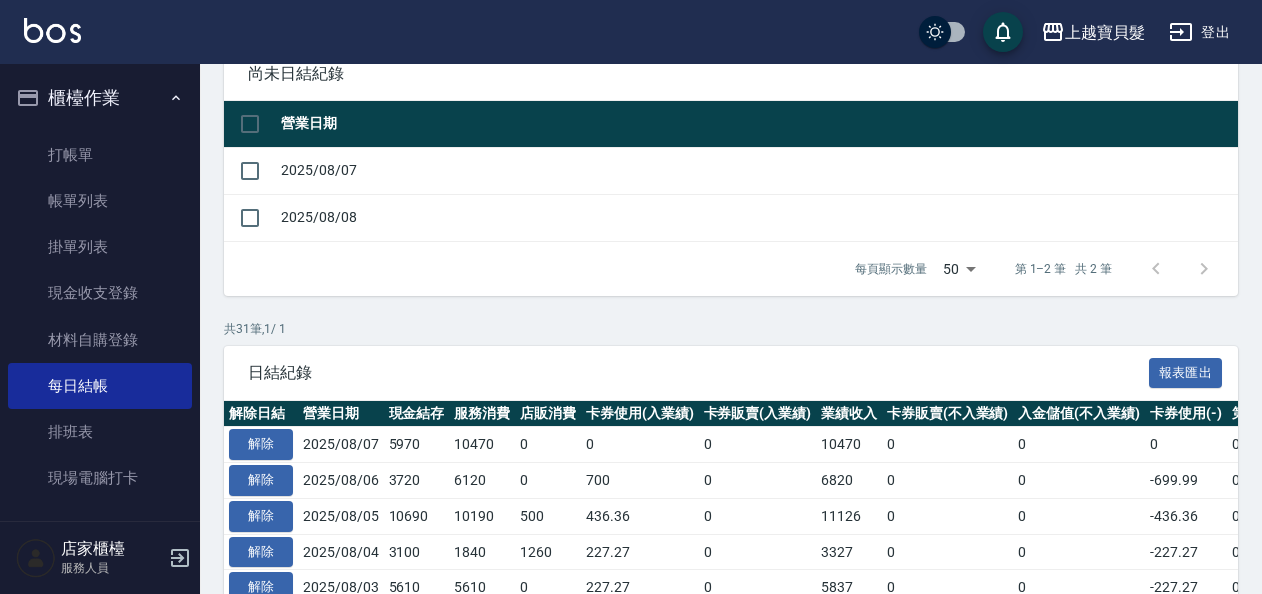 scroll, scrollTop: 600, scrollLeft: 0, axis: vertical 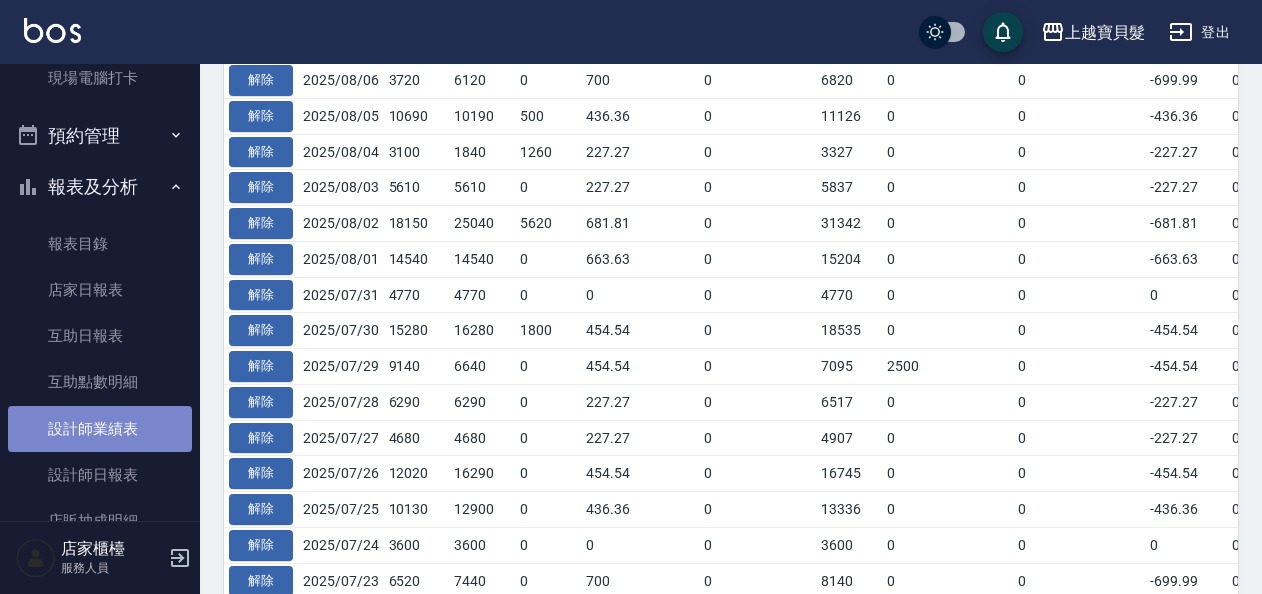 click on "設計師業績表" at bounding box center (100, 429) 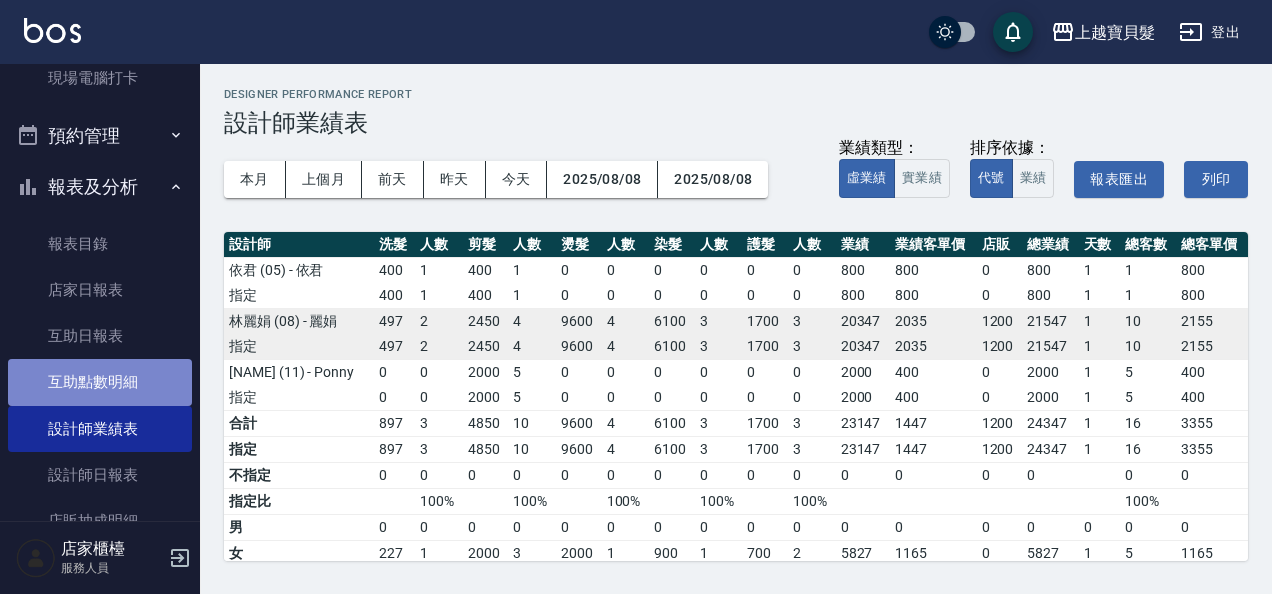 click on "互助點數明細" at bounding box center [100, 382] 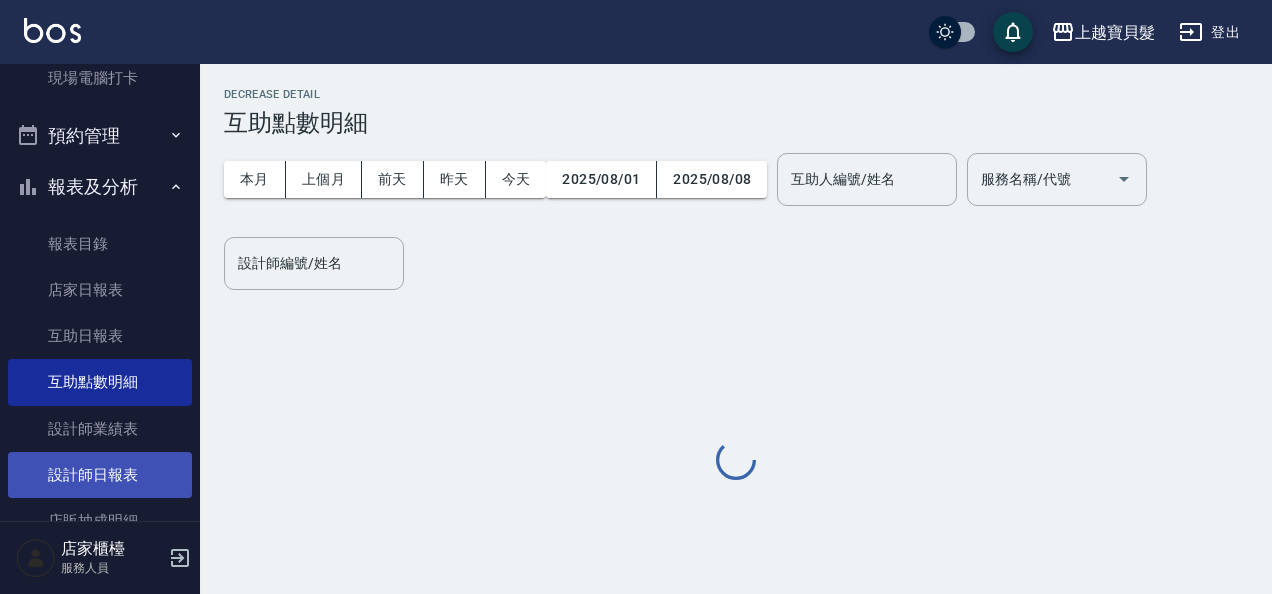 click on "設計師日報表" at bounding box center (100, 475) 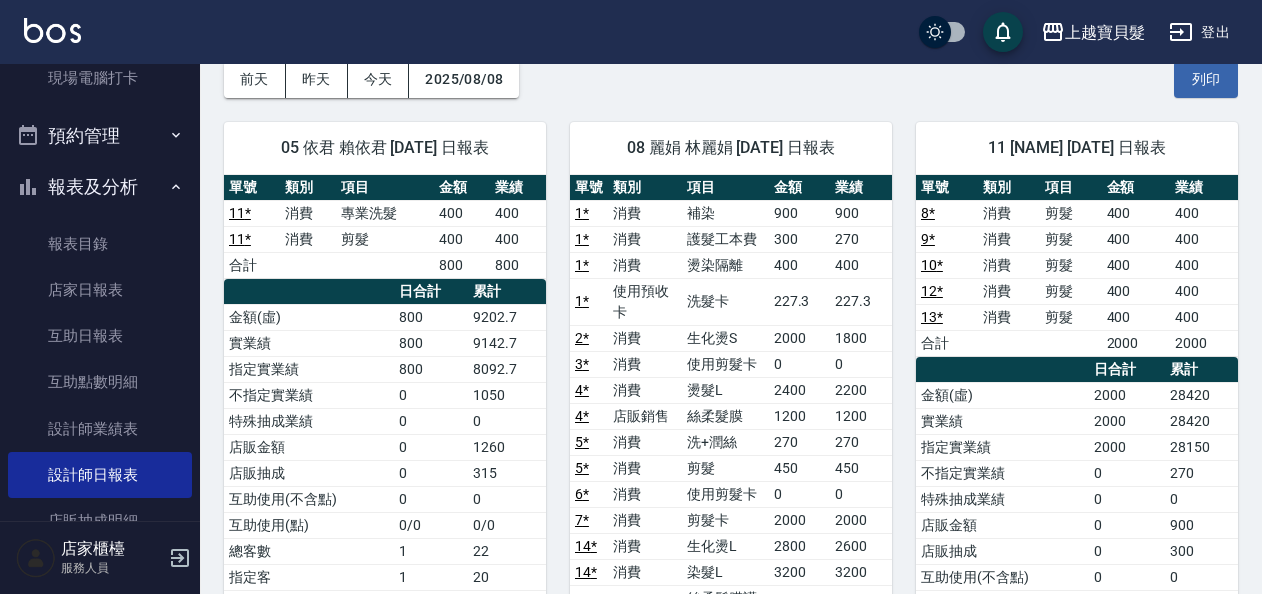 scroll, scrollTop: 0, scrollLeft: 0, axis: both 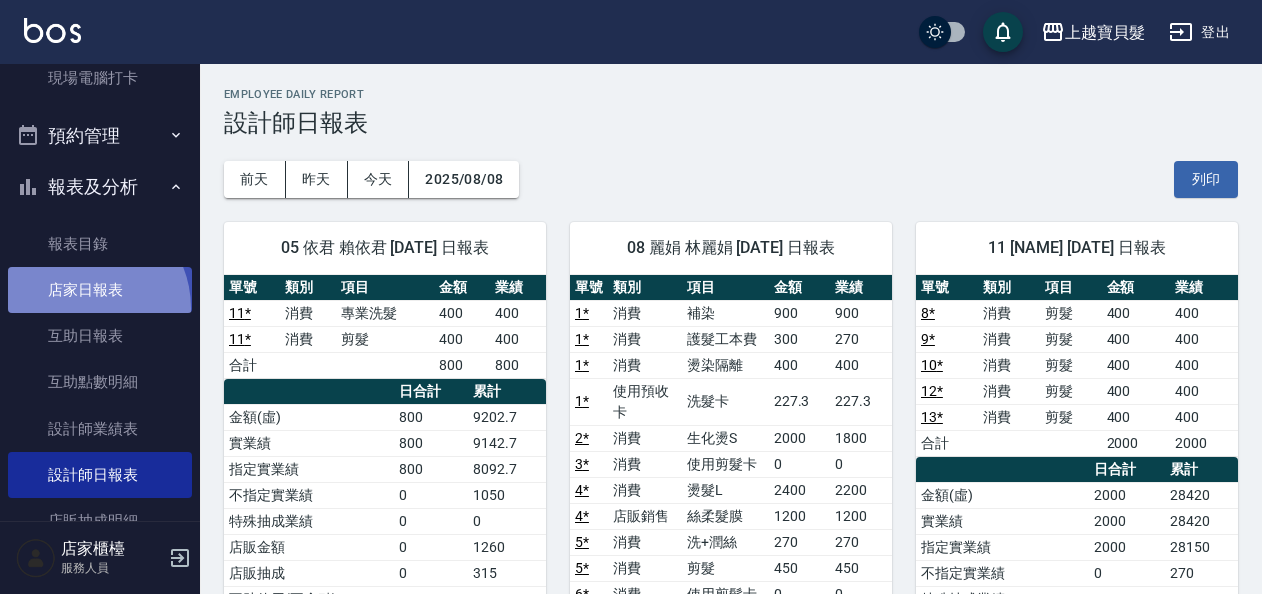 click on "店家日報表" at bounding box center [100, 290] 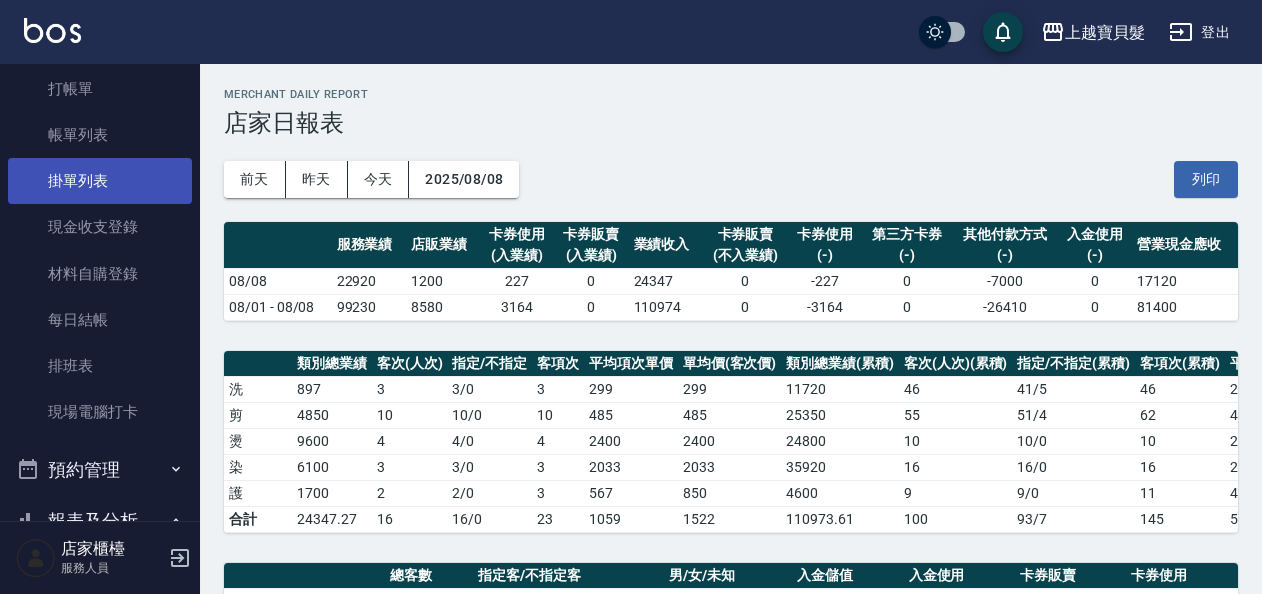 scroll, scrollTop: 0, scrollLeft: 0, axis: both 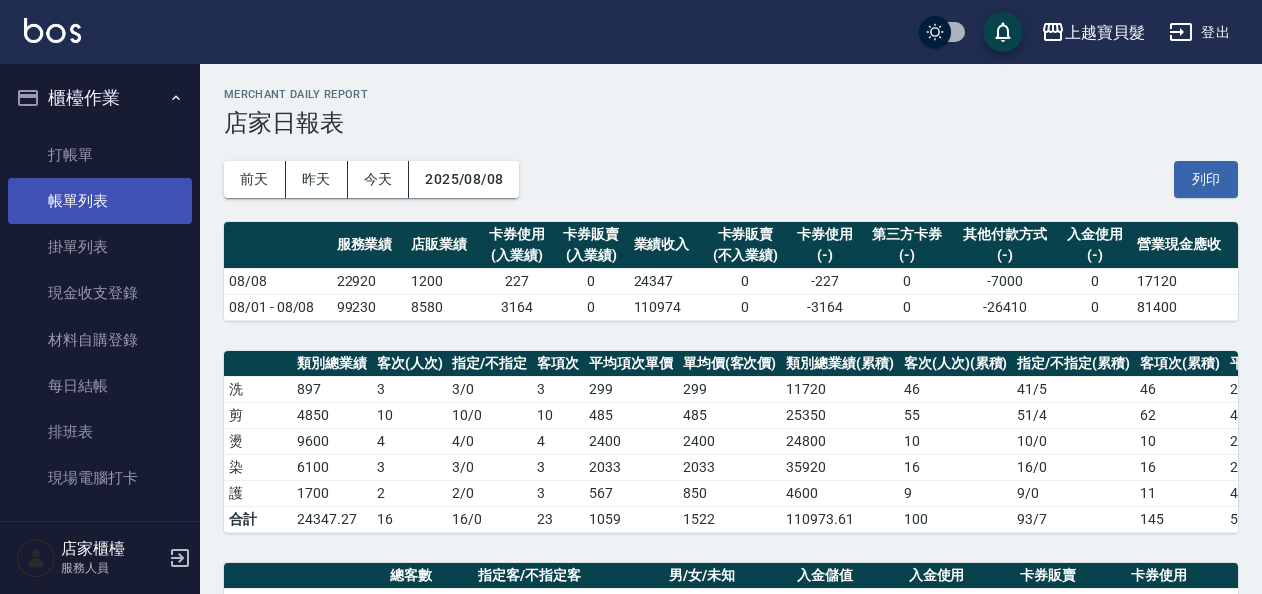 click on "帳單列表" at bounding box center [100, 201] 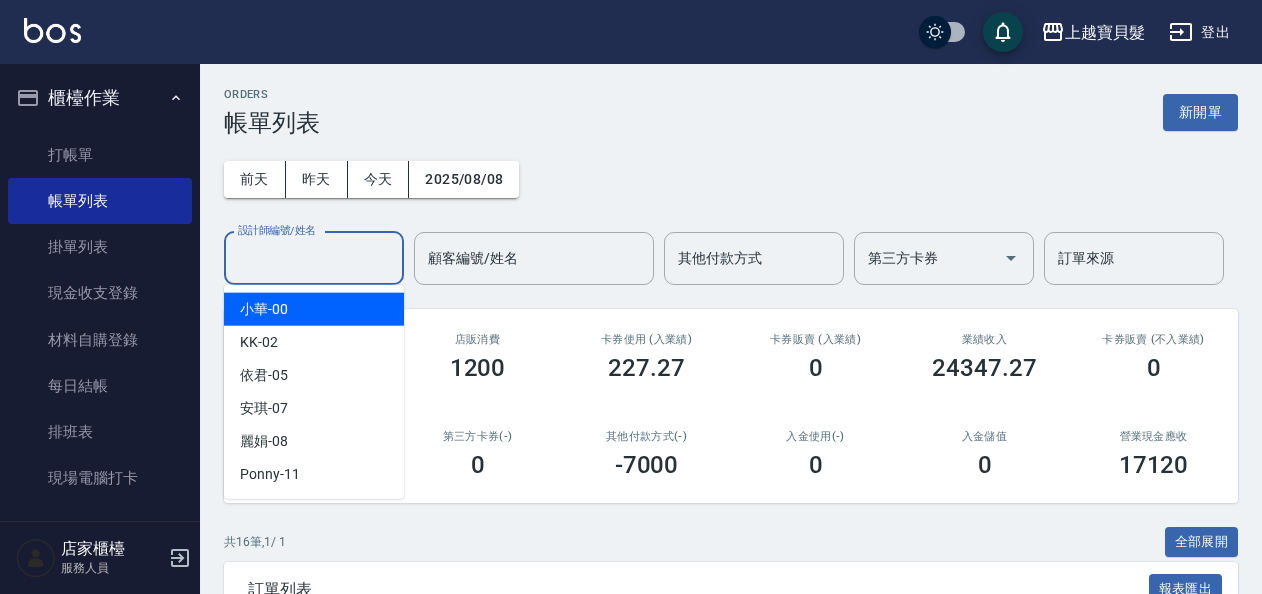 click on "設計師編號/姓名" at bounding box center [314, 258] 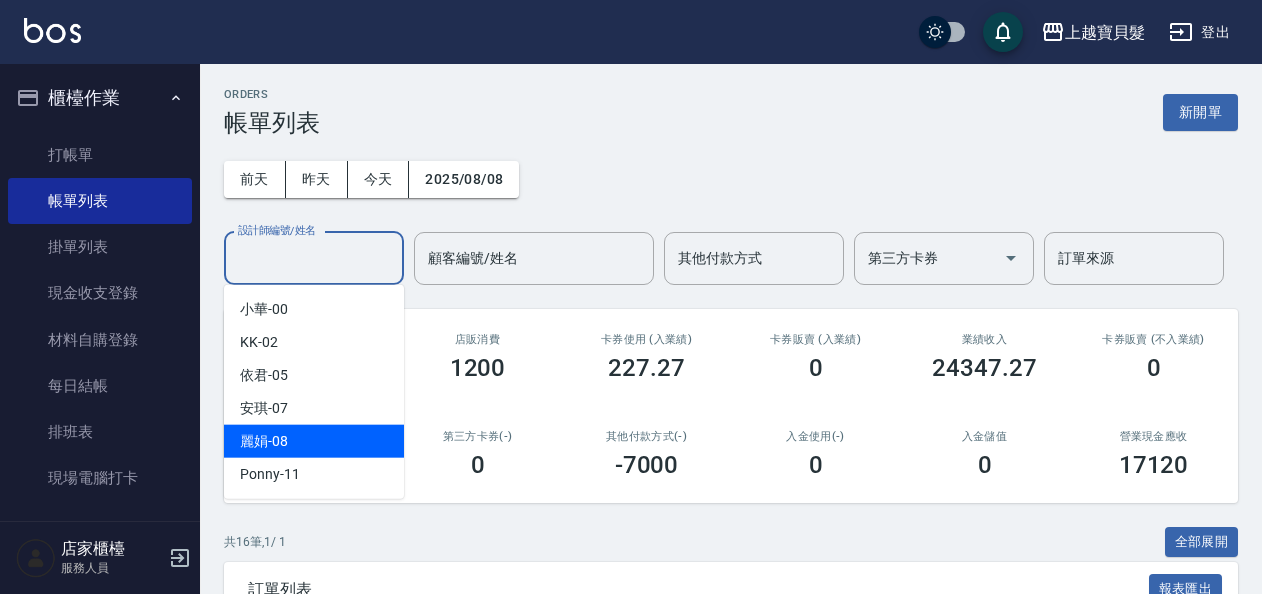 click on "麗娟 -08" at bounding box center (314, 441) 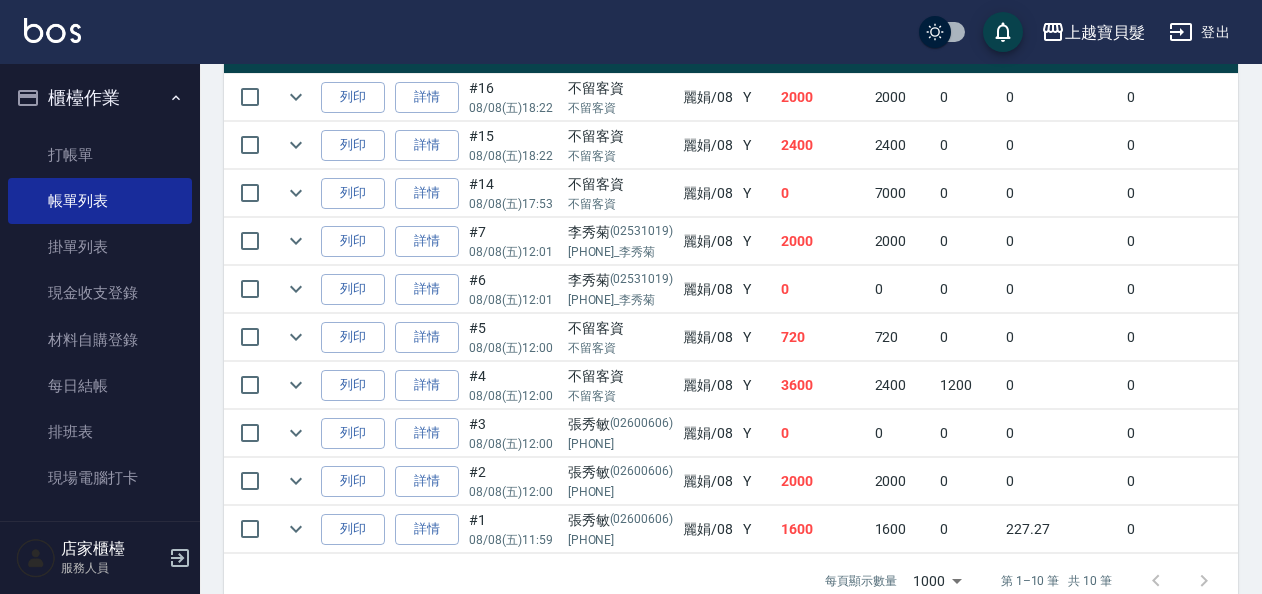 scroll, scrollTop: 637, scrollLeft: 0, axis: vertical 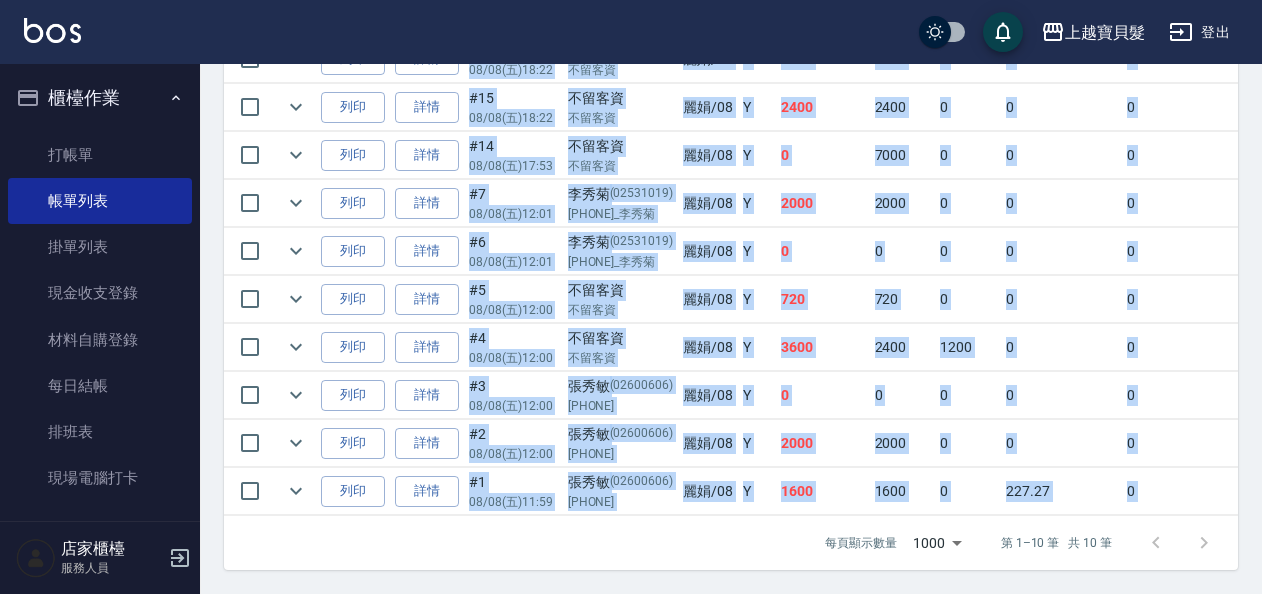 drag, startPoint x: 804, startPoint y: 516, endPoint x: 967, endPoint y: 510, distance: 163.1104 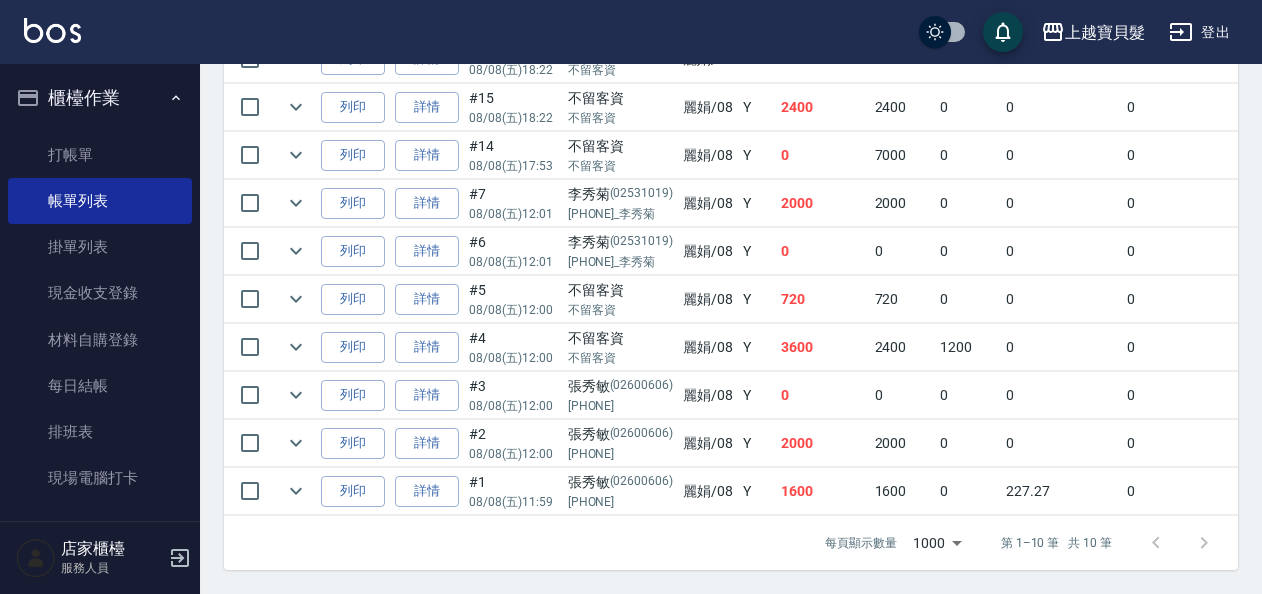 drag, startPoint x: 967, startPoint y: 510, endPoint x: 882, endPoint y: 517, distance: 85.28775 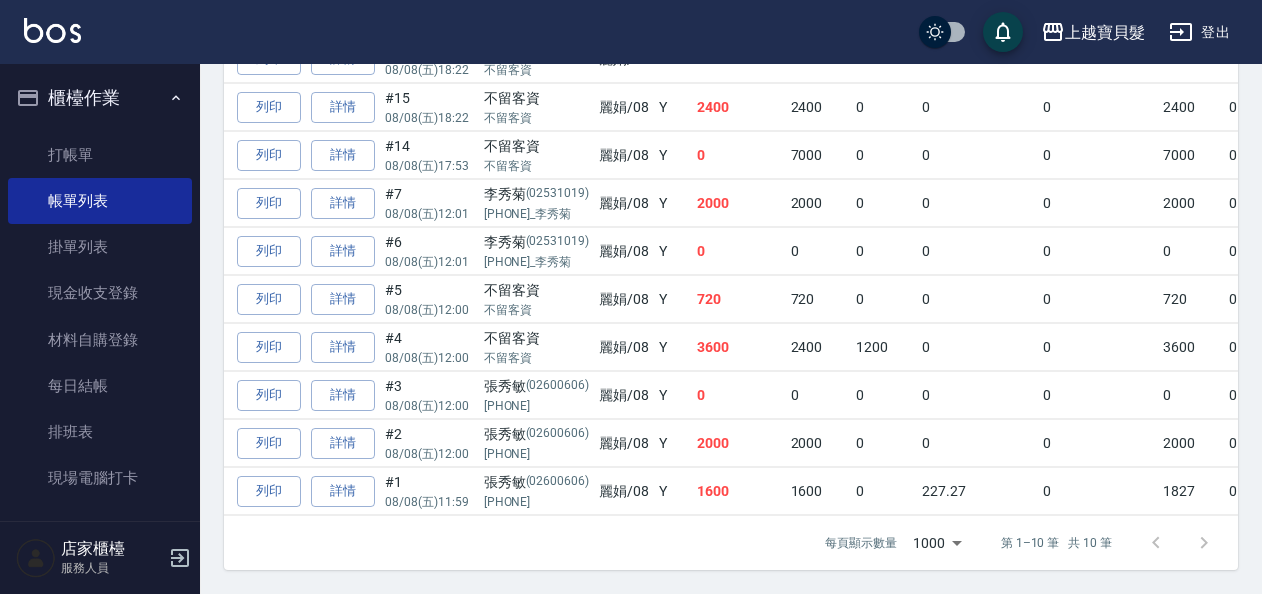 scroll, scrollTop: 0, scrollLeft: 7, axis: horizontal 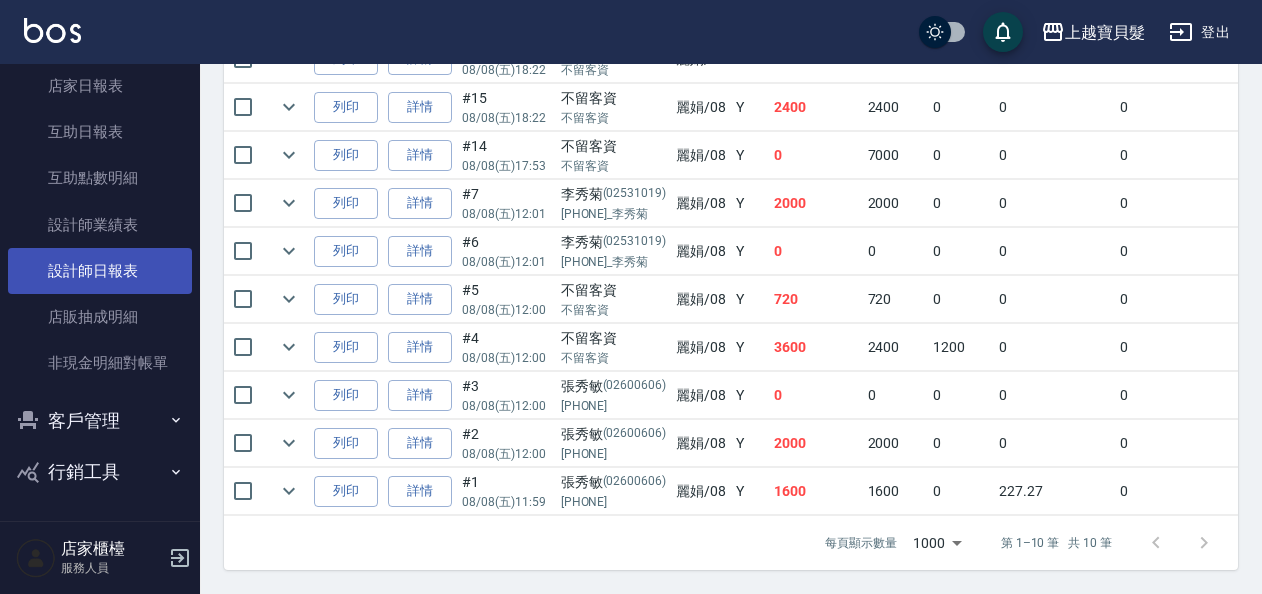 click on "設計師日報表" at bounding box center (100, 271) 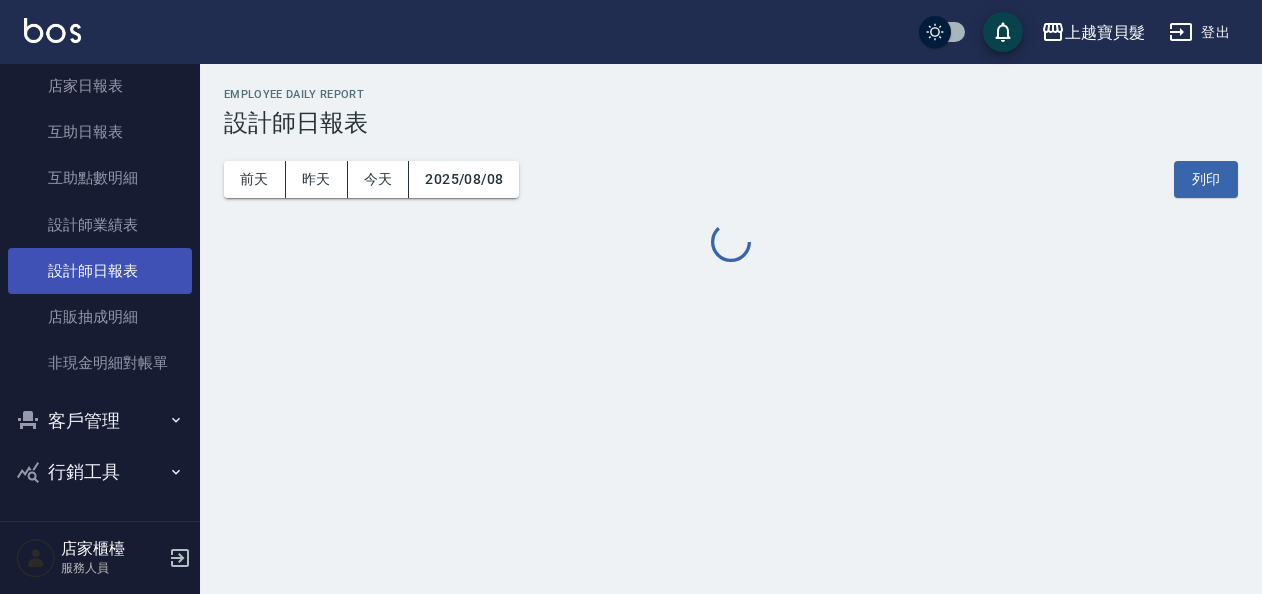 scroll, scrollTop: 0, scrollLeft: 0, axis: both 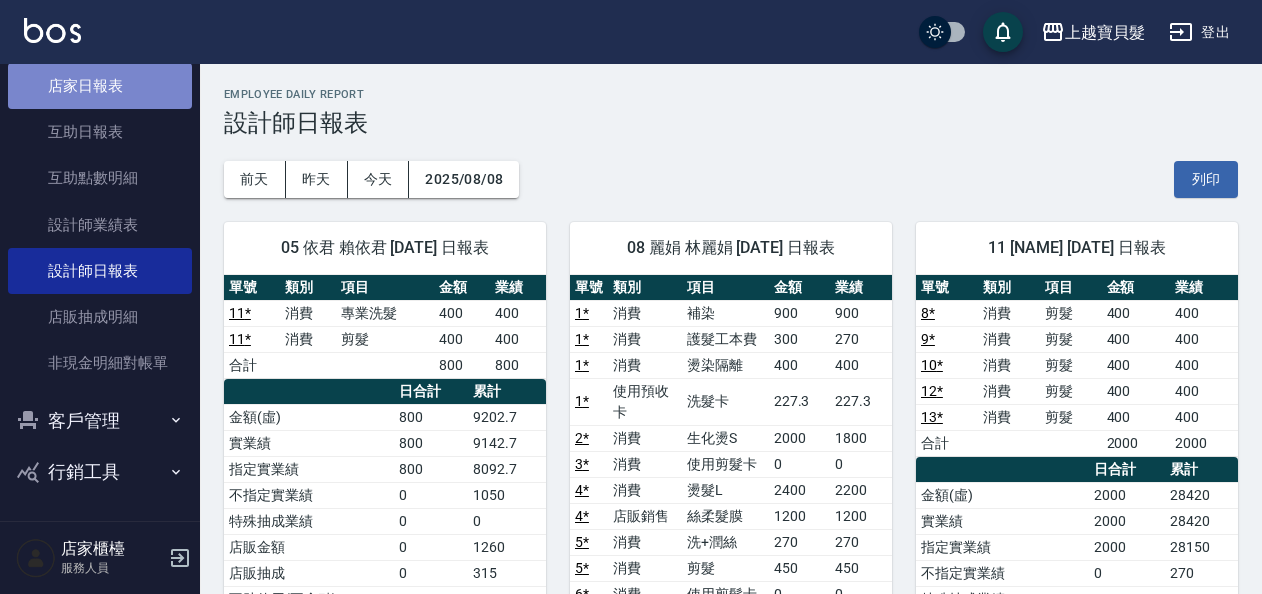 click on "店家日報表" at bounding box center [100, 86] 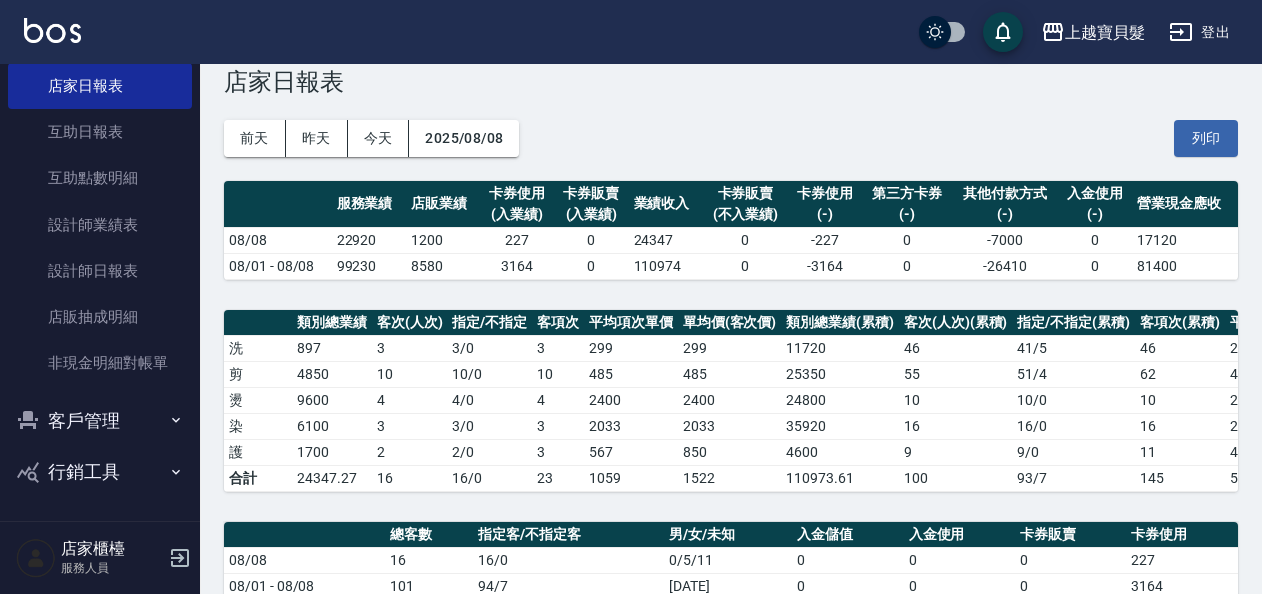 scroll, scrollTop: 0, scrollLeft: 0, axis: both 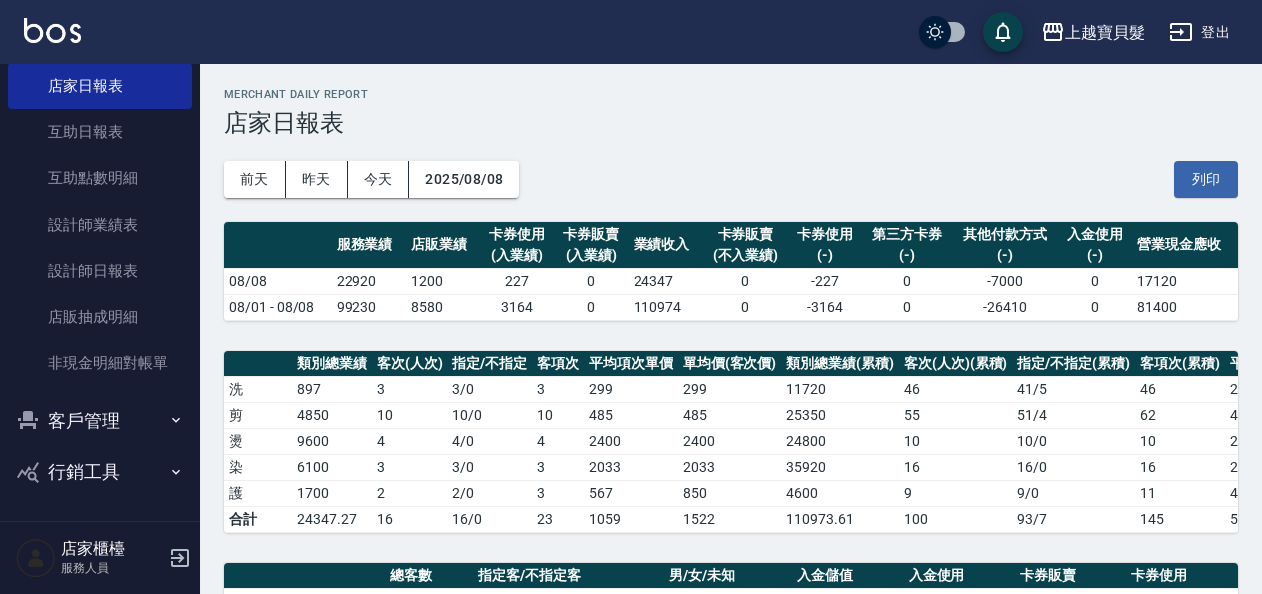 click on "前天 昨天 今天 2025/08/08 列印" at bounding box center (731, 179) 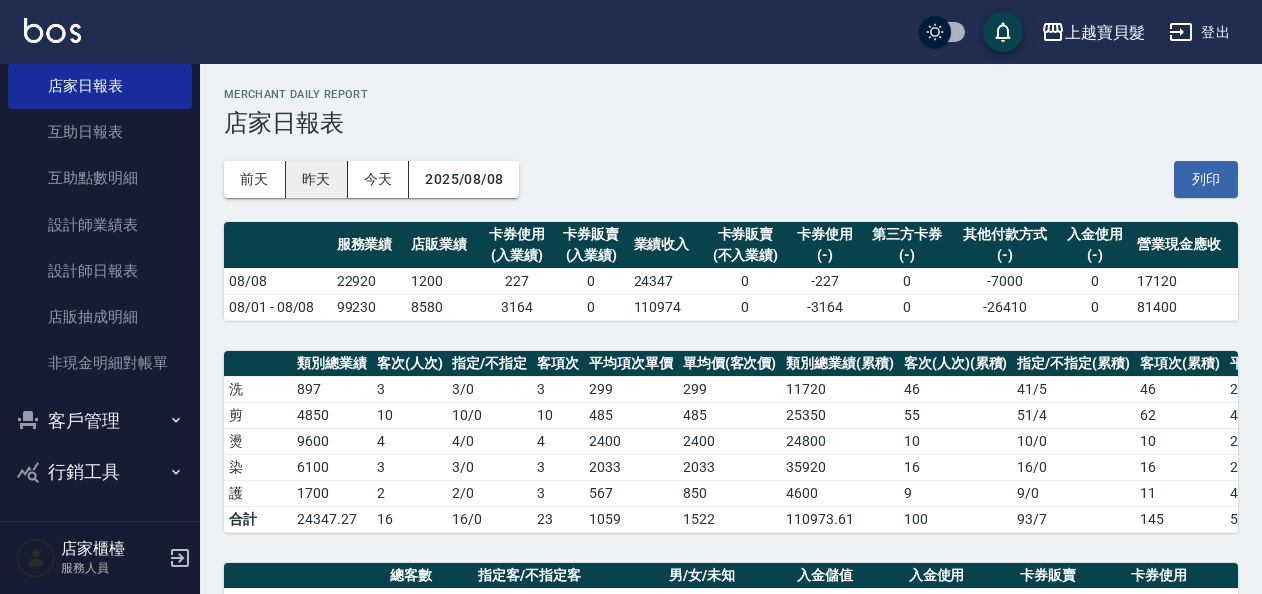click on "昨天" at bounding box center [317, 179] 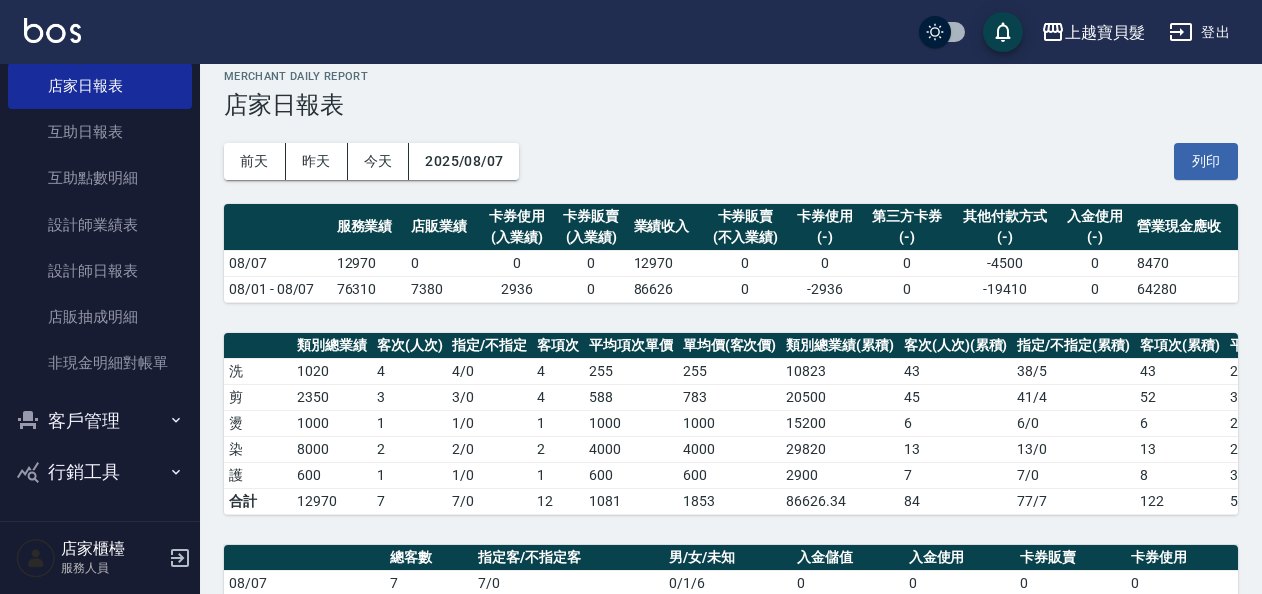 scroll, scrollTop: 0, scrollLeft: 0, axis: both 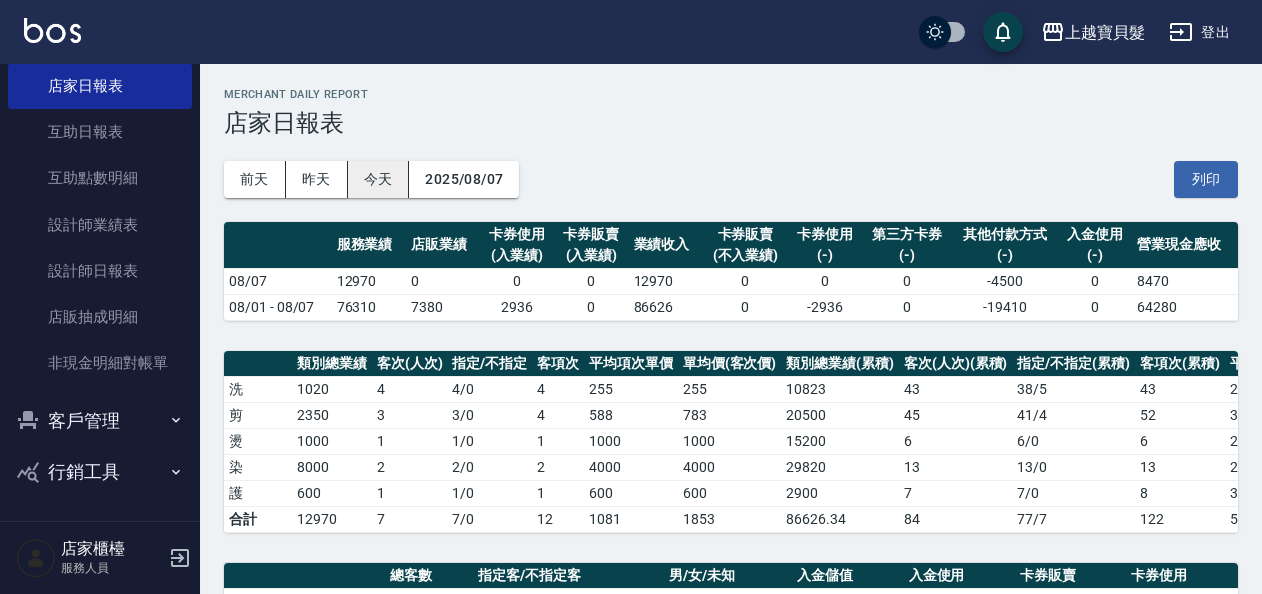 click on "今天" at bounding box center [379, 179] 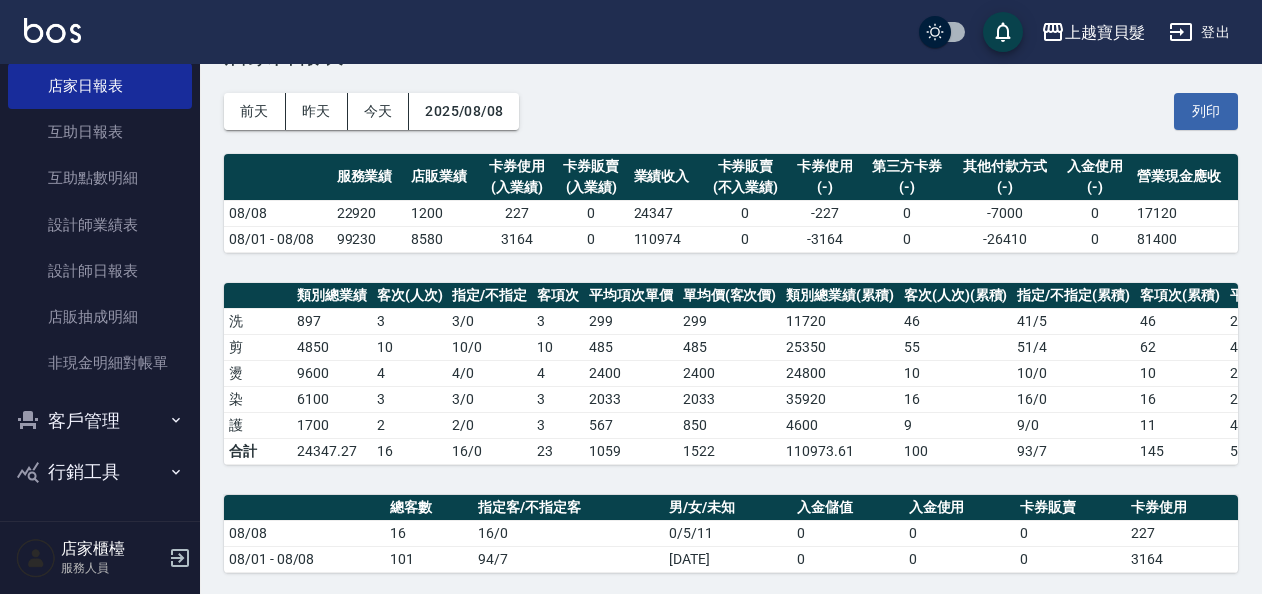 scroll, scrollTop: 0, scrollLeft: 0, axis: both 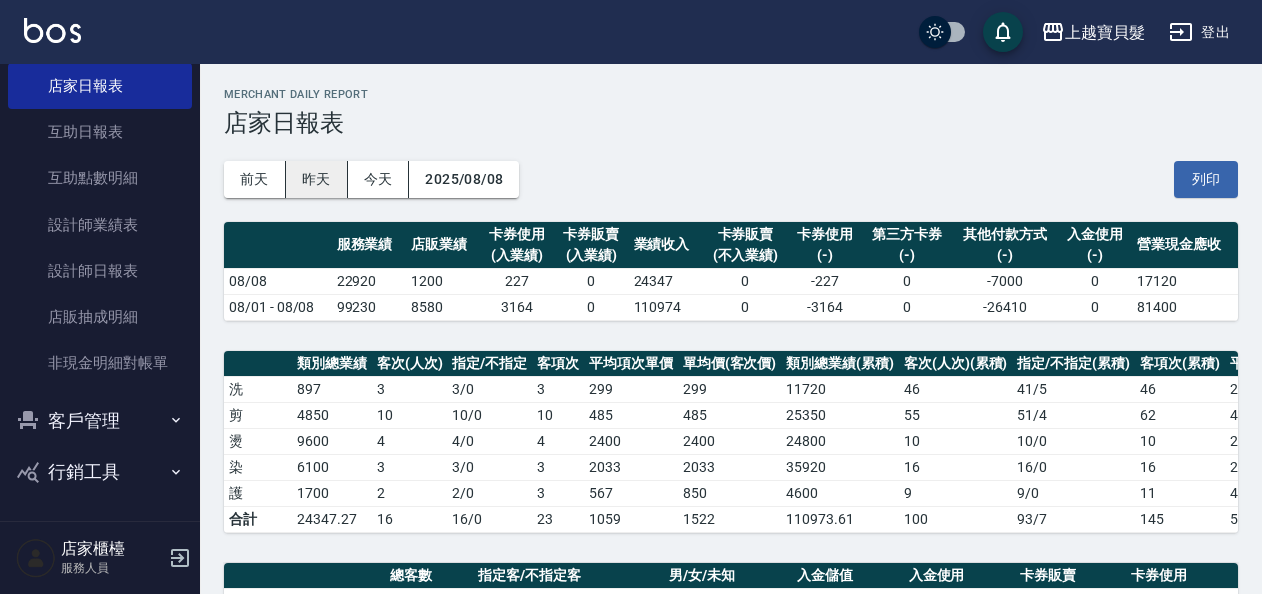 click on "昨天" at bounding box center (317, 179) 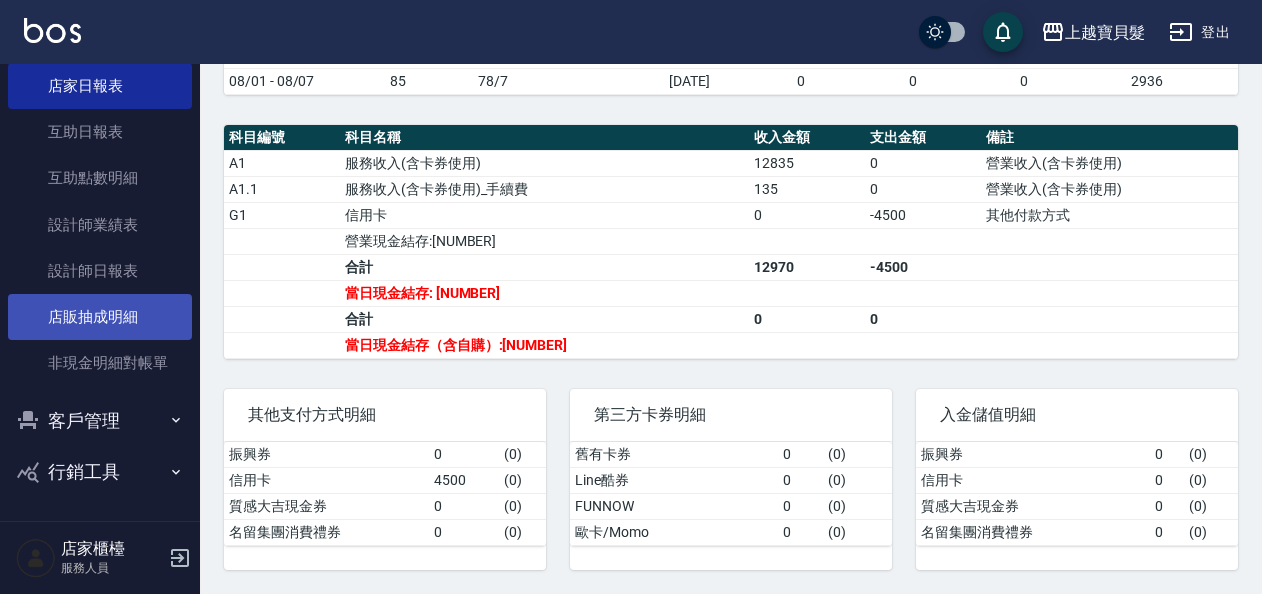 scroll, scrollTop: 52, scrollLeft: 0, axis: vertical 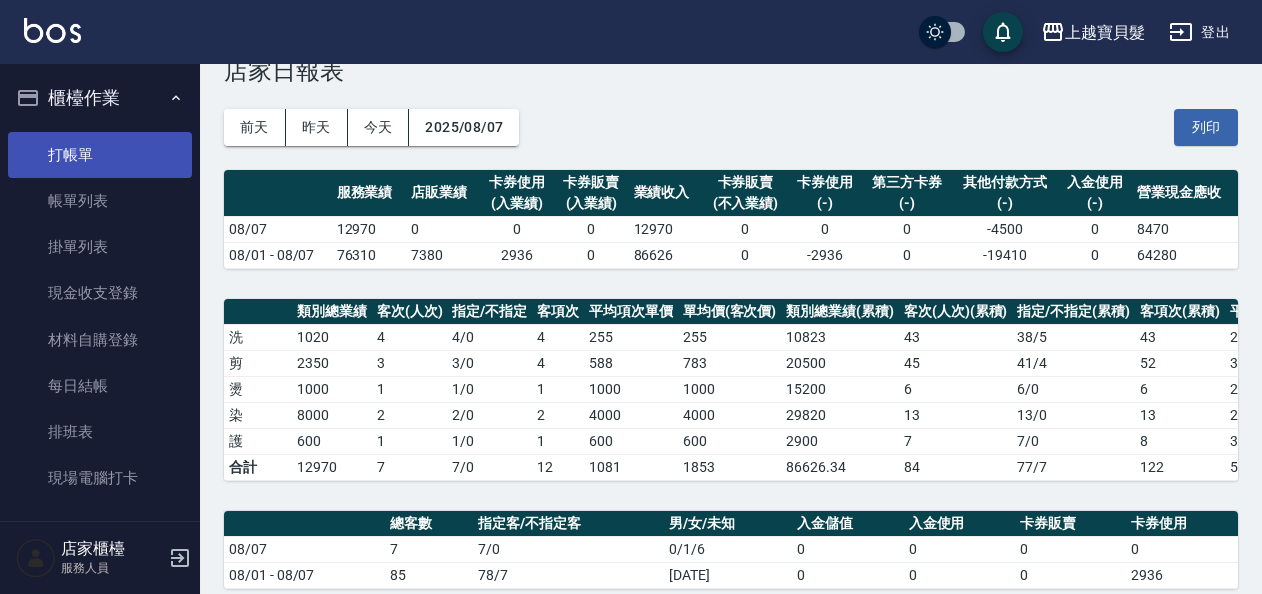 click on "打帳單" at bounding box center (100, 155) 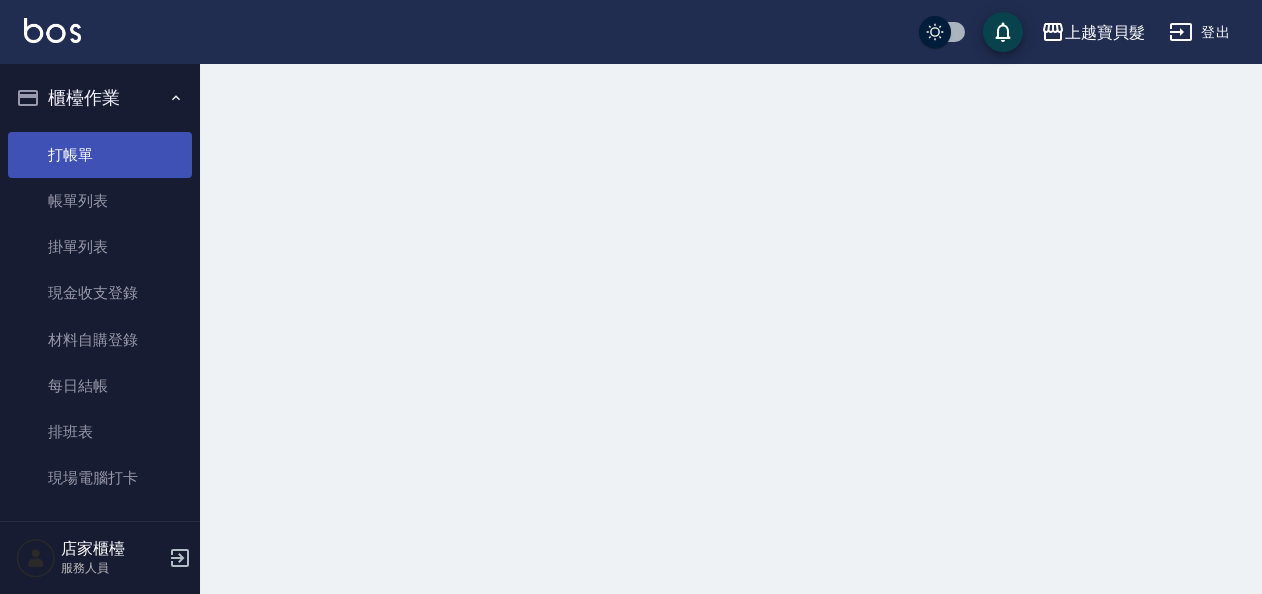 scroll, scrollTop: 0, scrollLeft: 0, axis: both 